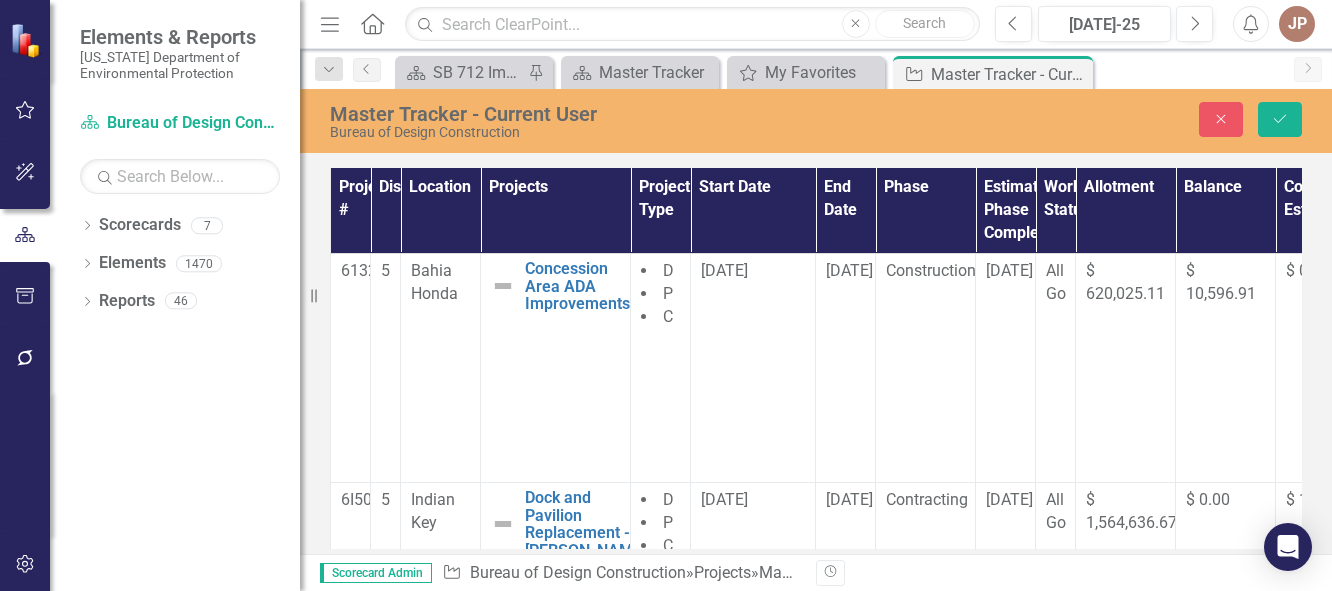 scroll, scrollTop: 0, scrollLeft: 0, axis: both 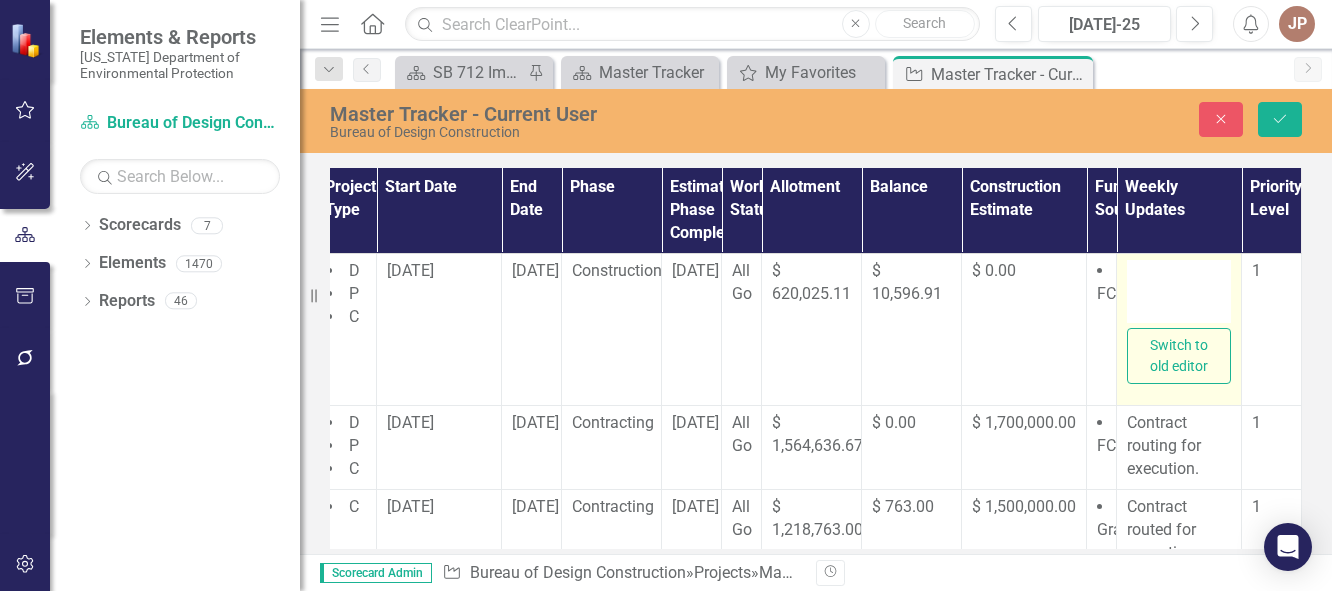 type on "<p>Piling installation has resumed.</p>" 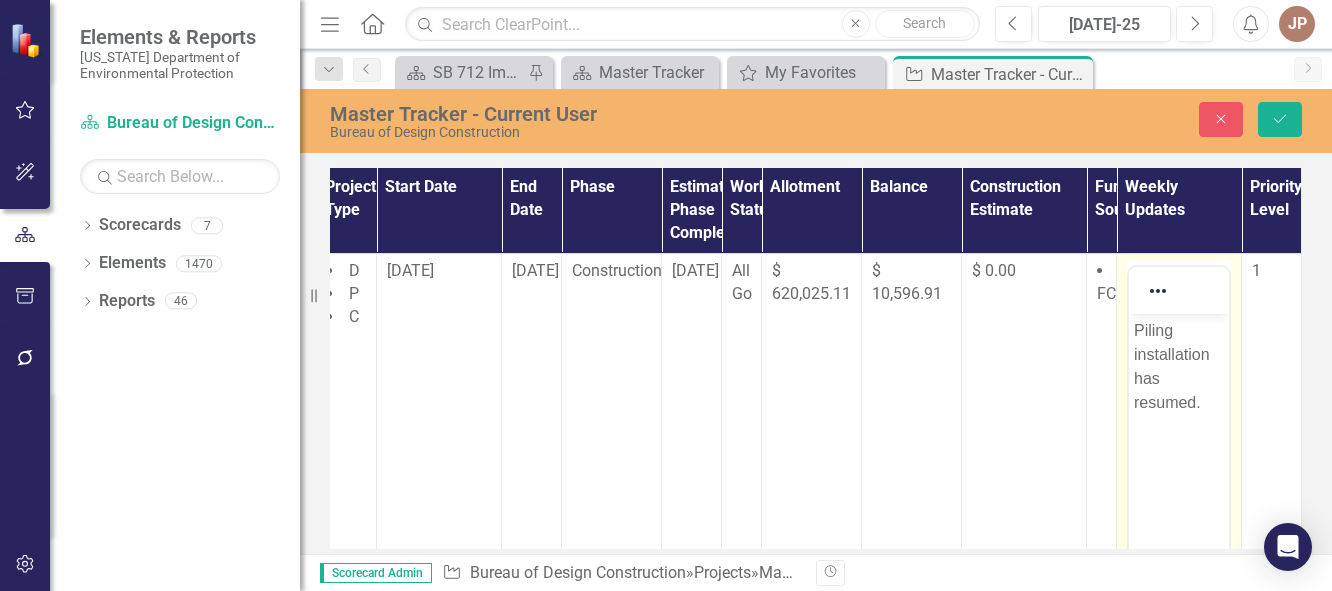 scroll, scrollTop: 0, scrollLeft: 0, axis: both 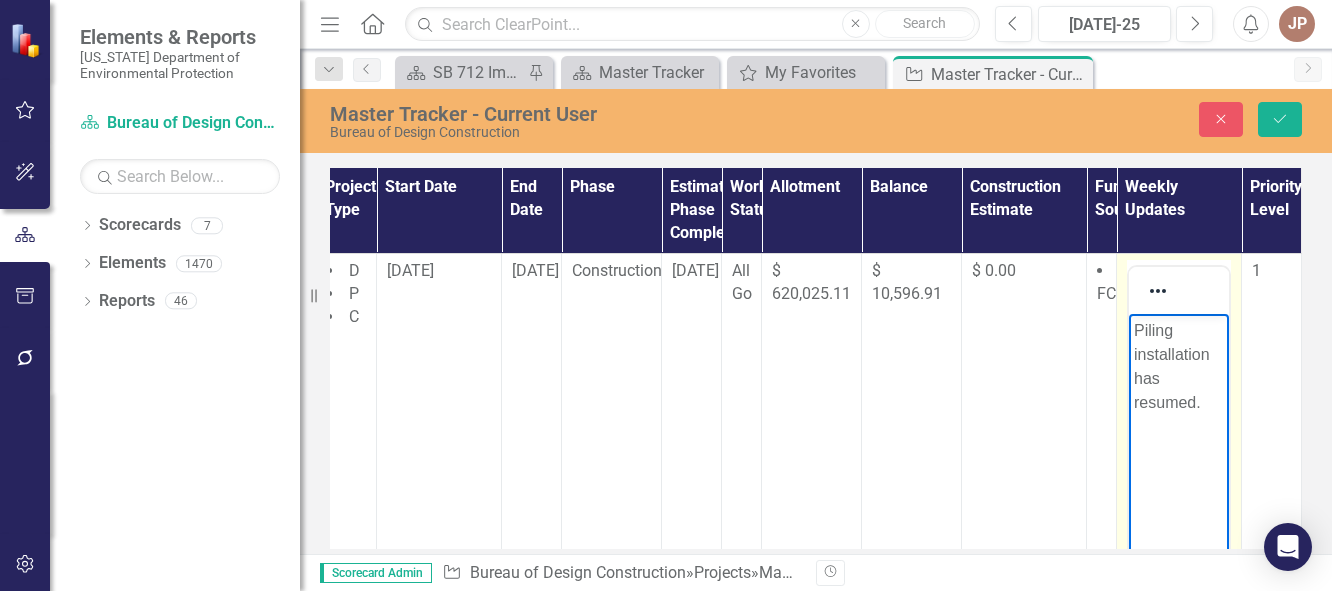 click on "Piling installation has resumed." at bounding box center [1179, 366] 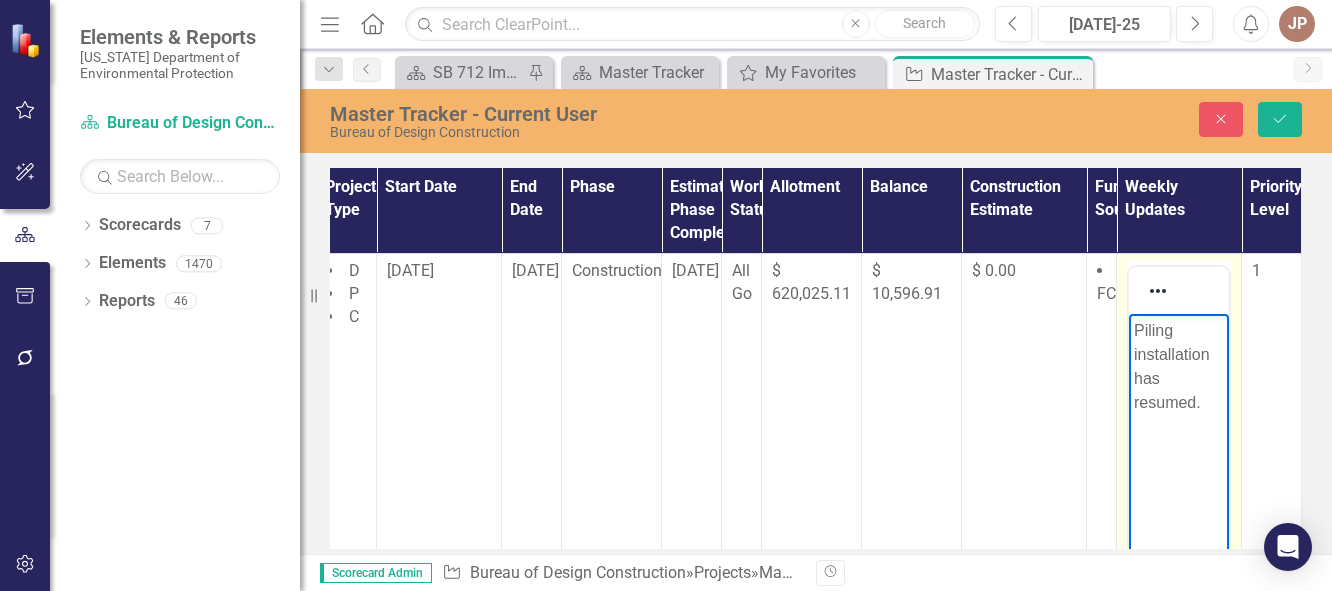 type 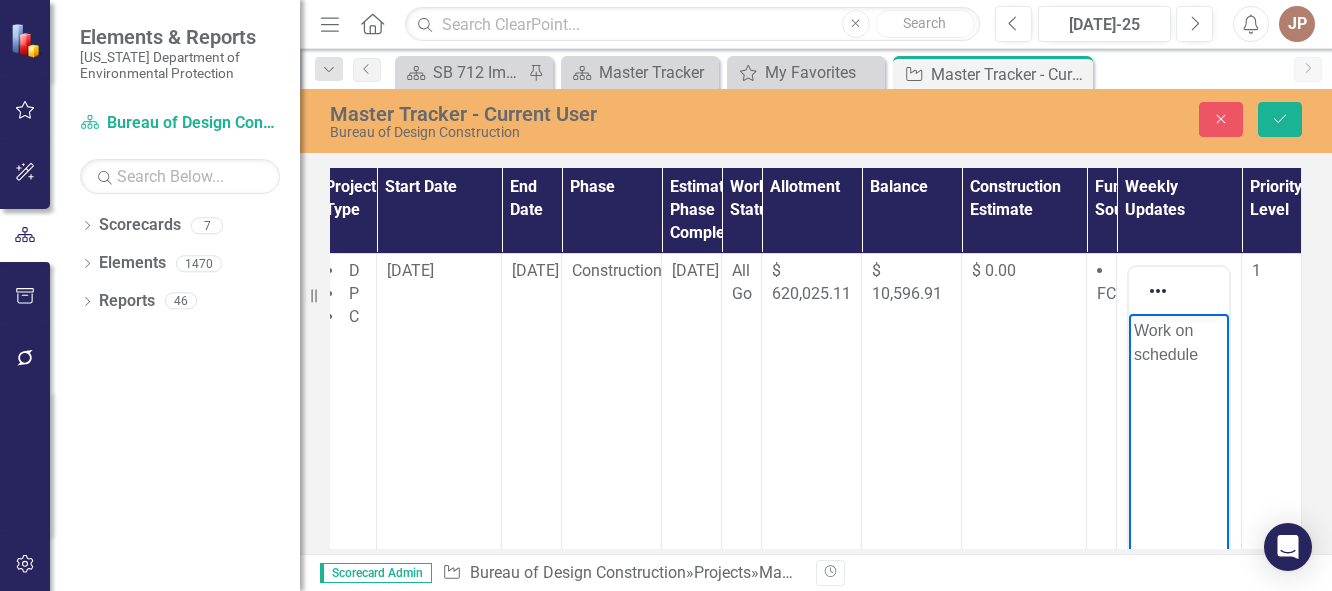click on "Work on schedule" at bounding box center (1179, 342) 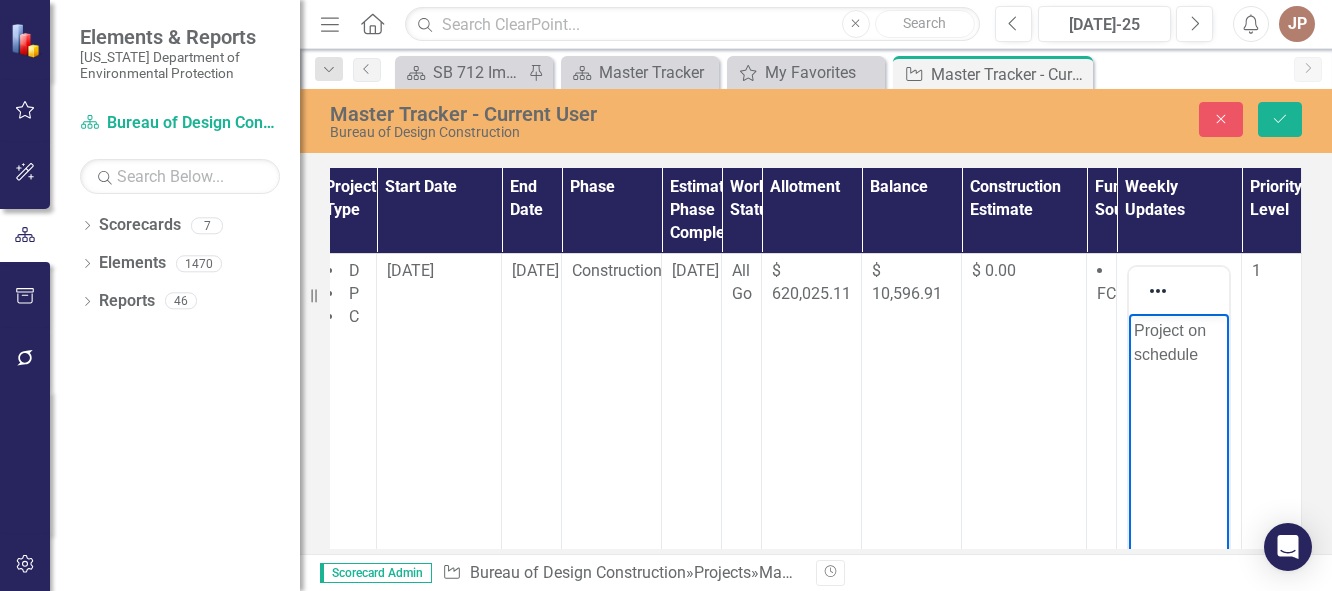 click on "Project on schedule" at bounding box center [1179, 342] 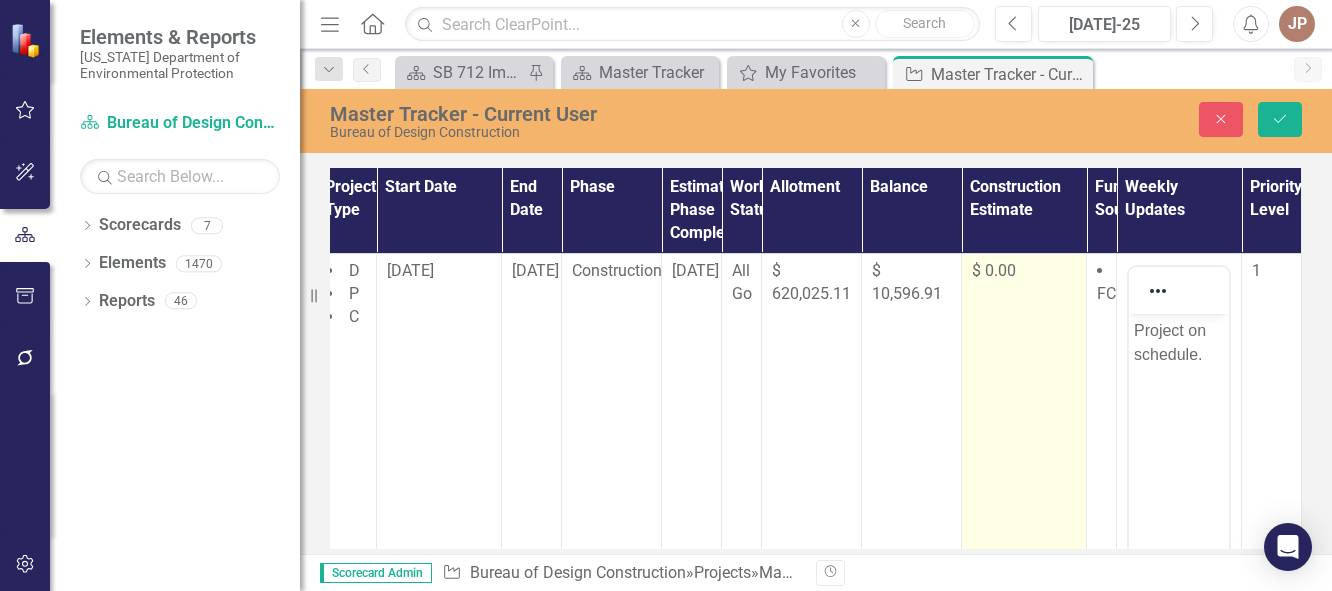 click on "$ 0.00" at bounding box center (1024, 500) 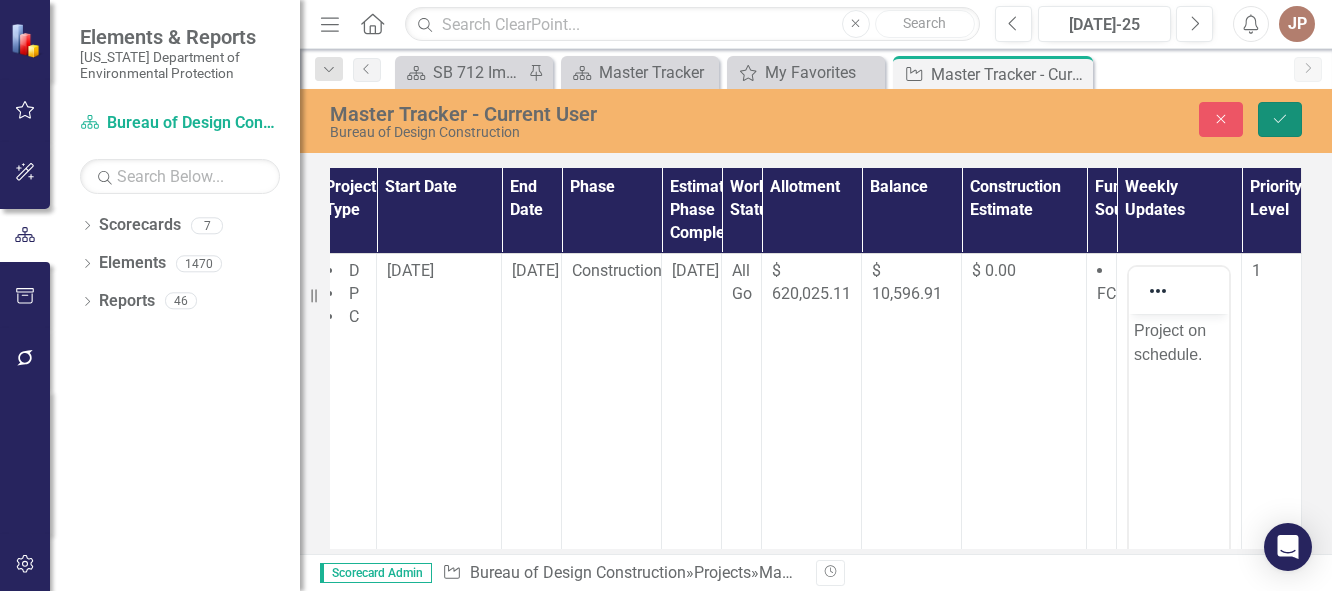 click 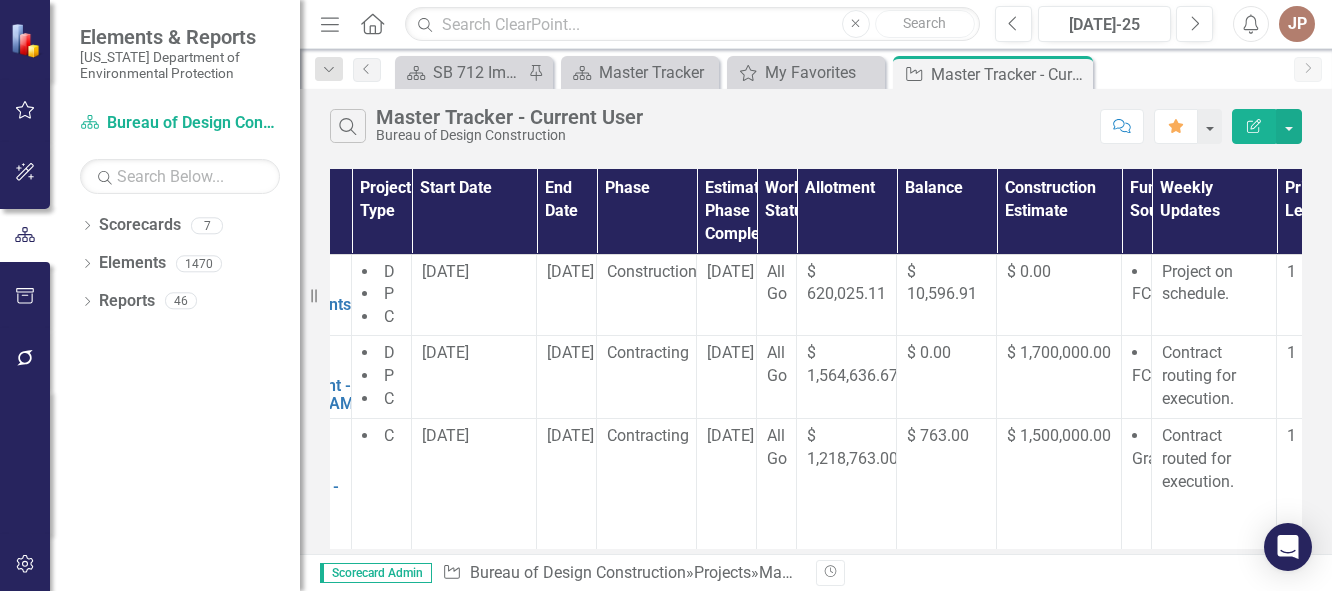 scroll, scrollTop: 0, scrollLeft: 58, axis: horizontal 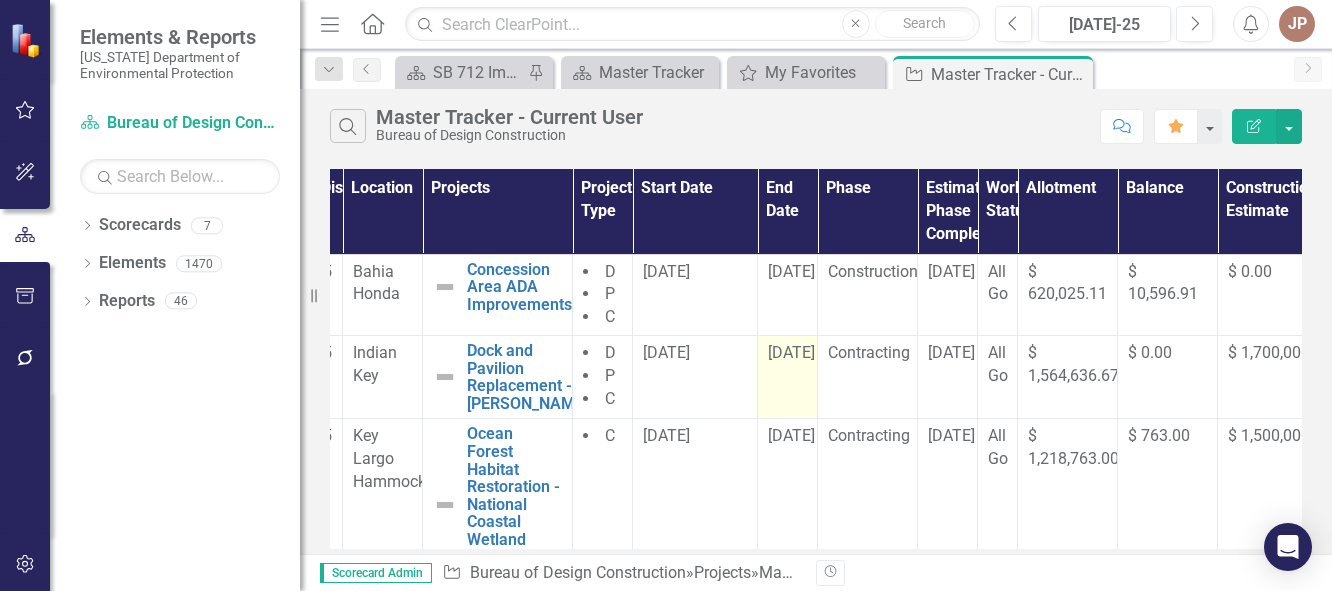 click on "[DATE]" at bounding box center [788, 377] 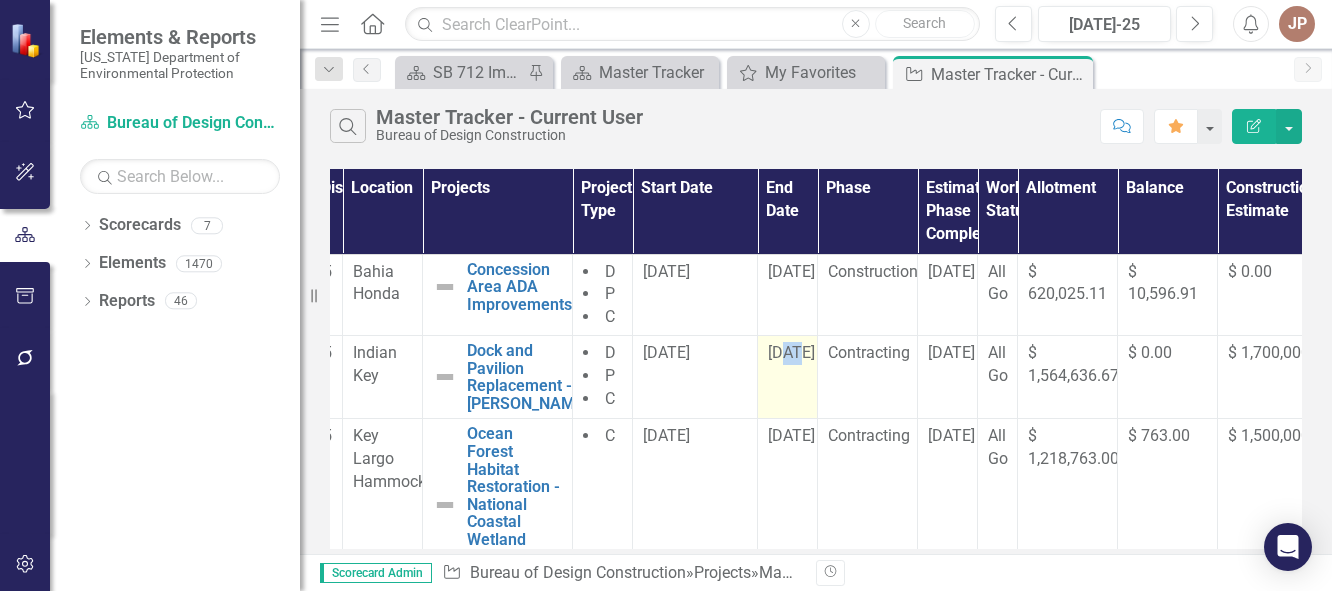click on "[DATE]" at bounding box center (788, 377) 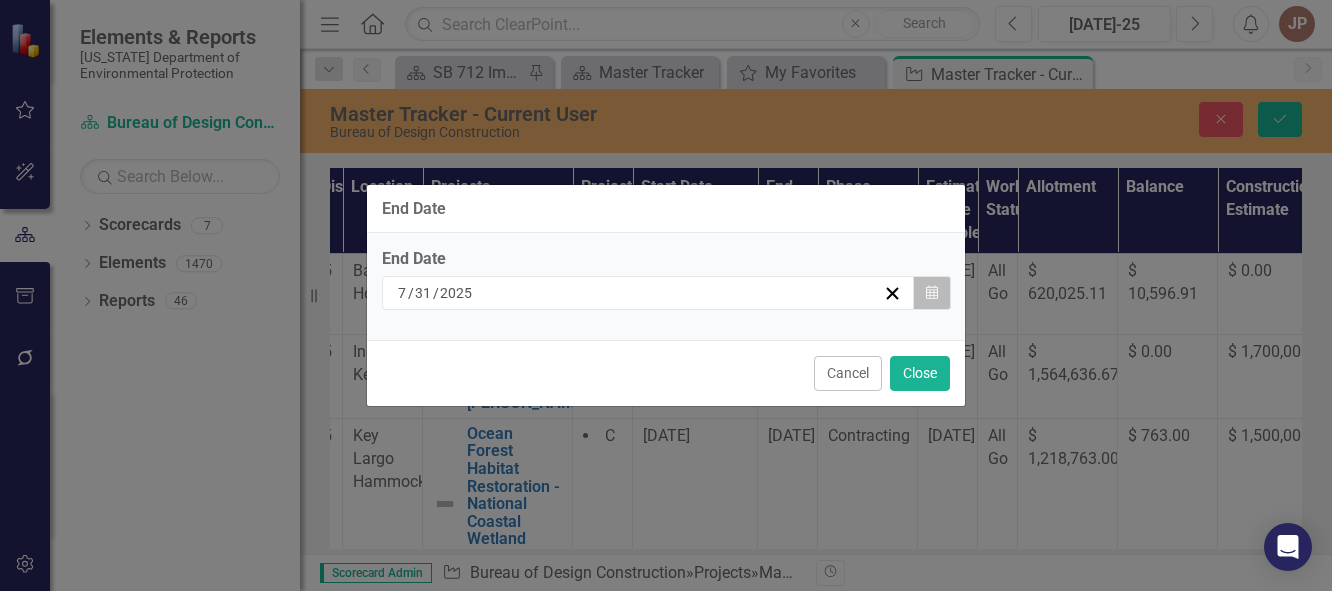 click on "Calendar" 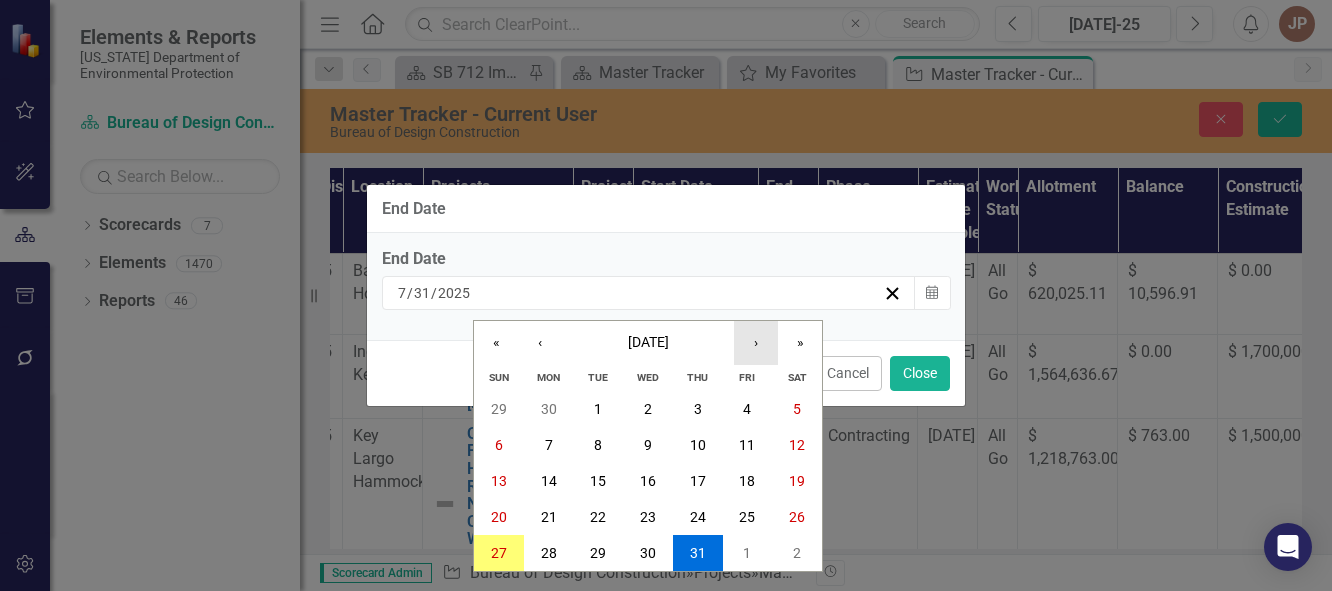 click on "›" at bounding box center [756, 343] 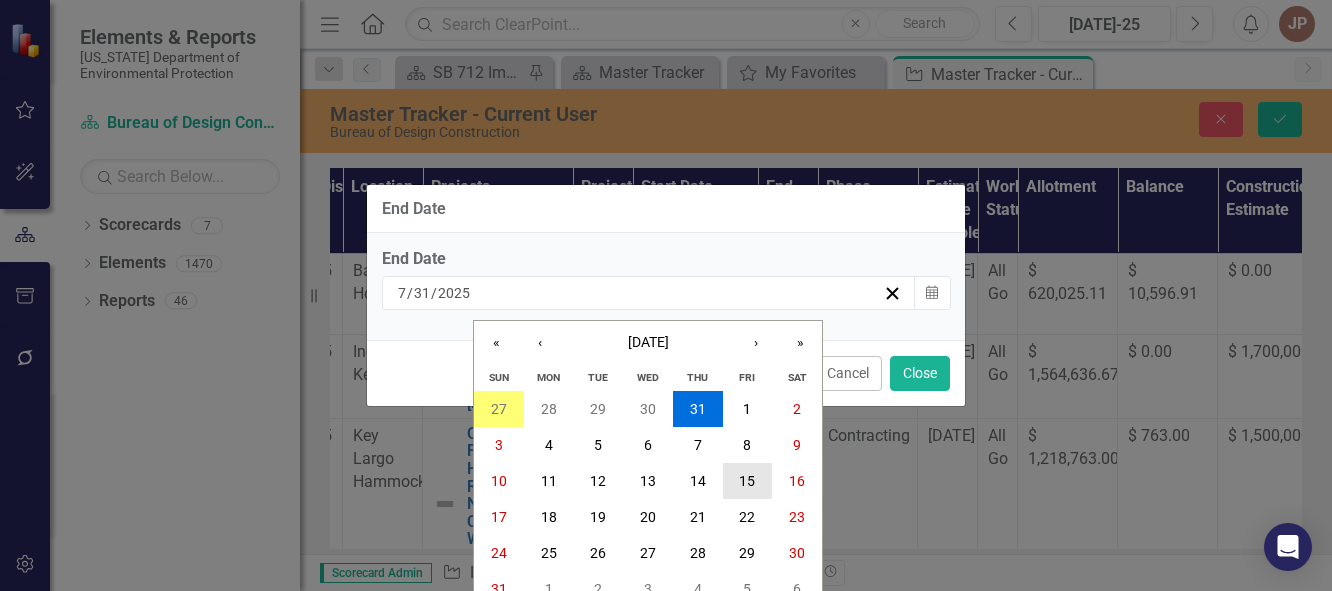 click on "15" at bounding box center (747, 481) 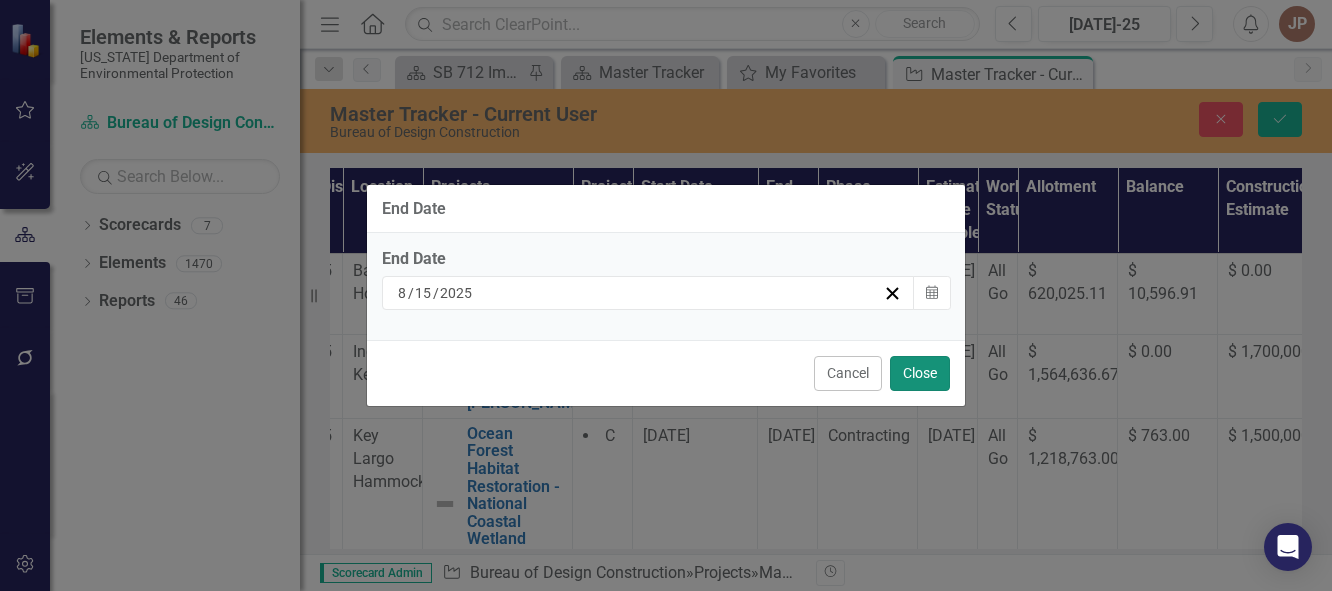 click on "Close" at bounding box center [920, 373] 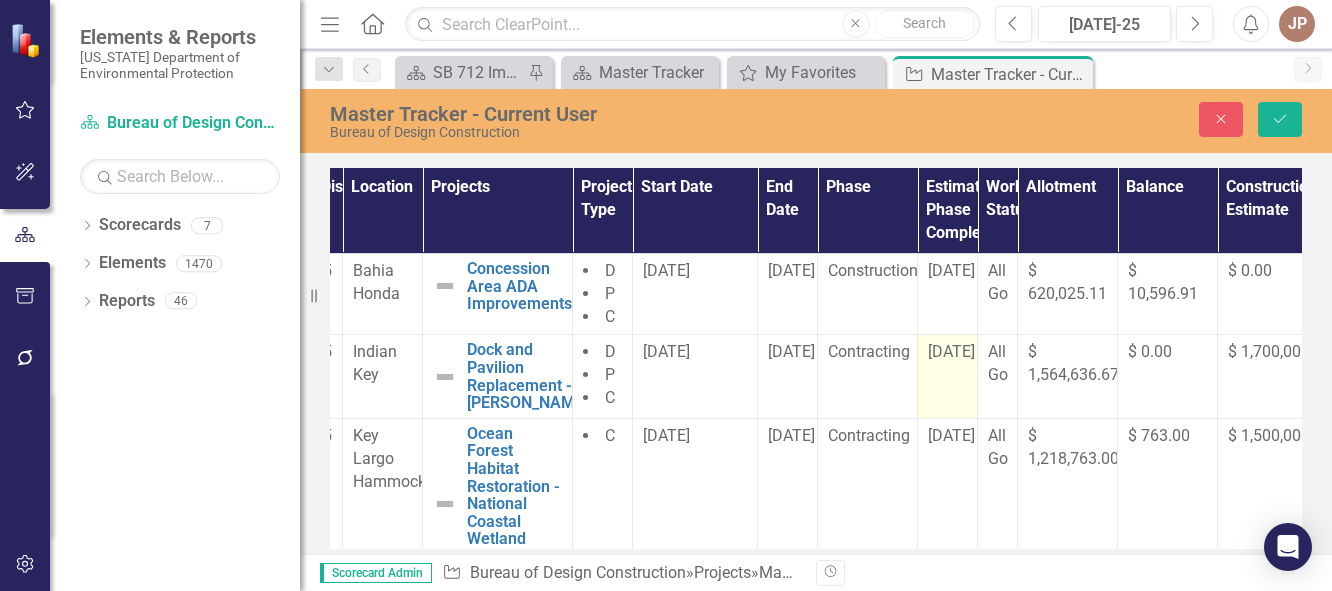 click on "[DATE]" at bounding box center (948, 376) 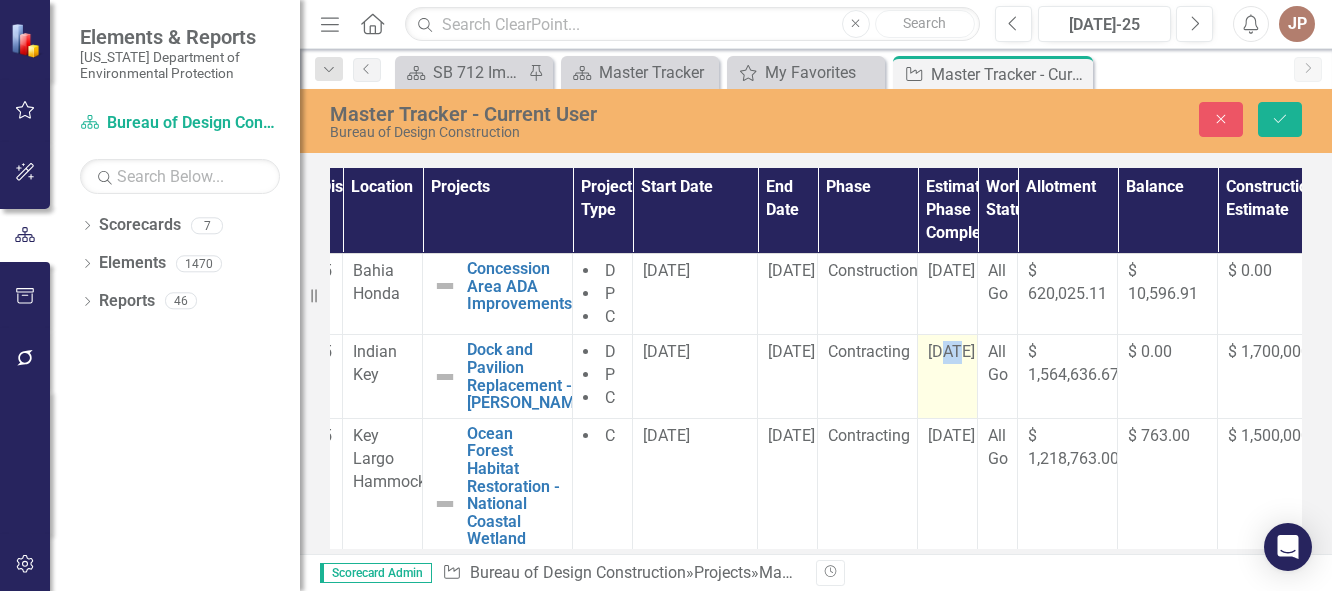 click on "[DATE]" at bounding box center [948, 376] 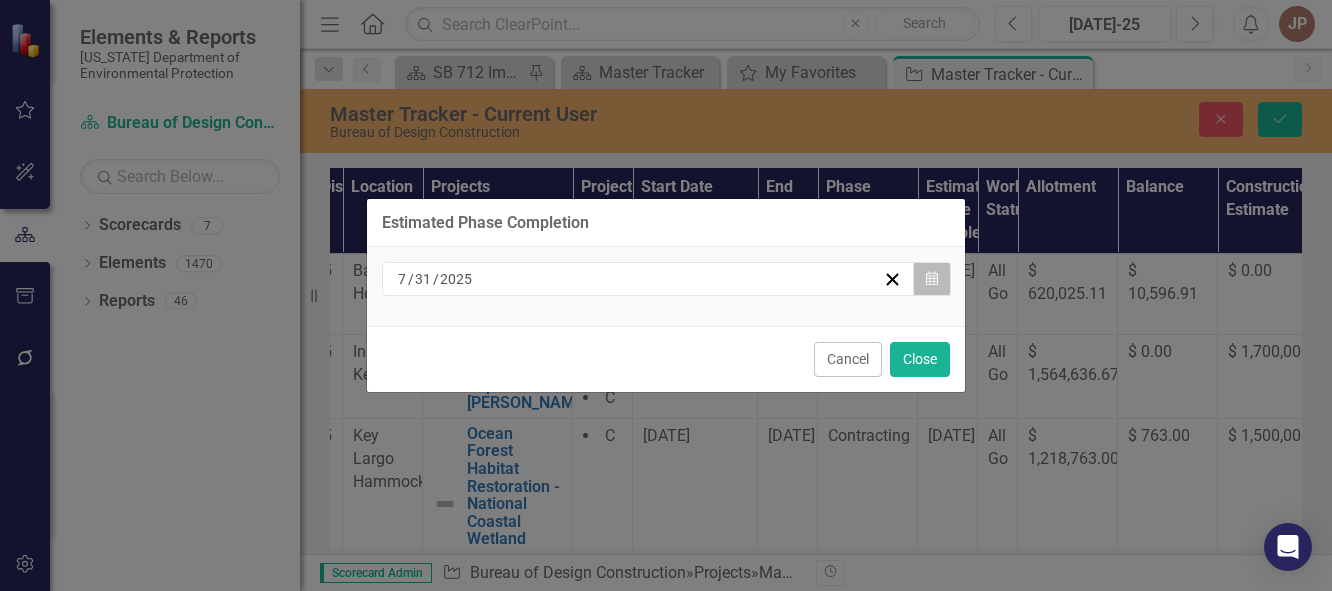 click on "Calendar" 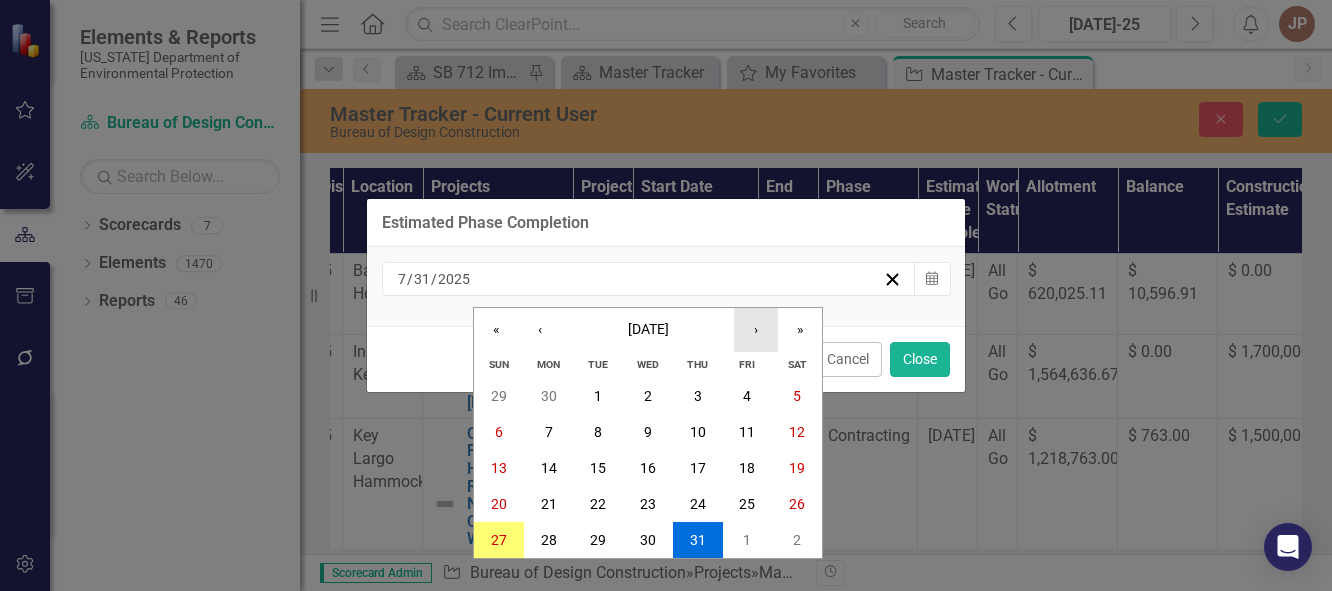 click on "›" at bounding box center (756, 330) 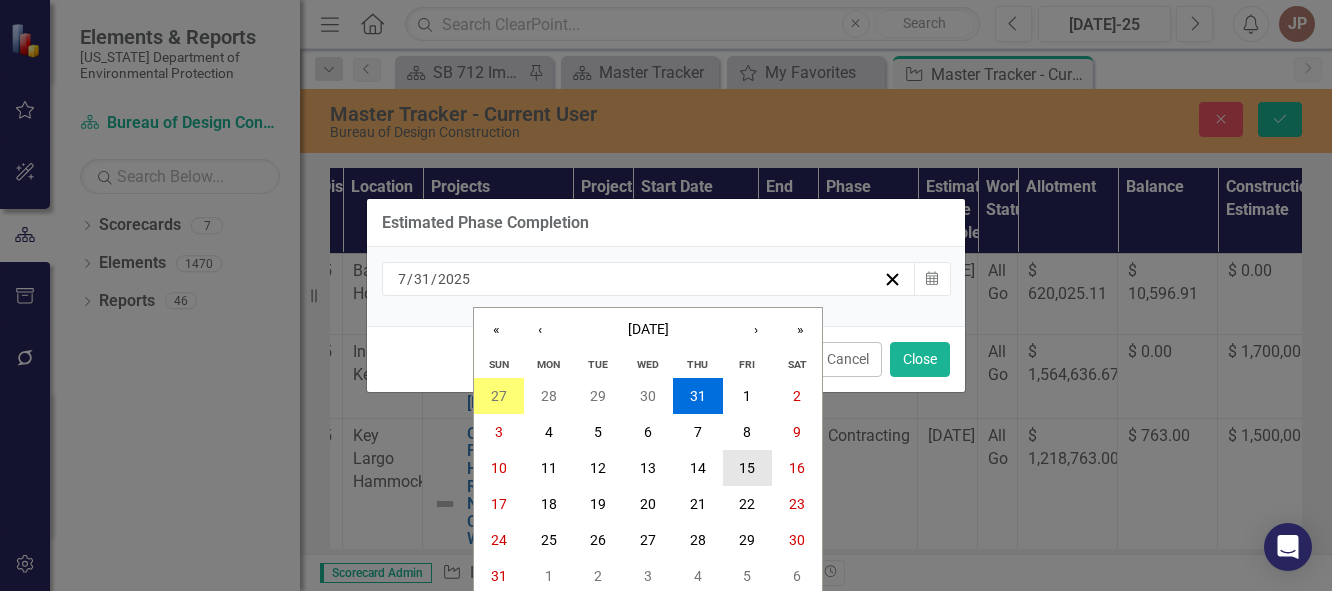 click on "15" at bounding box center [747, 468] 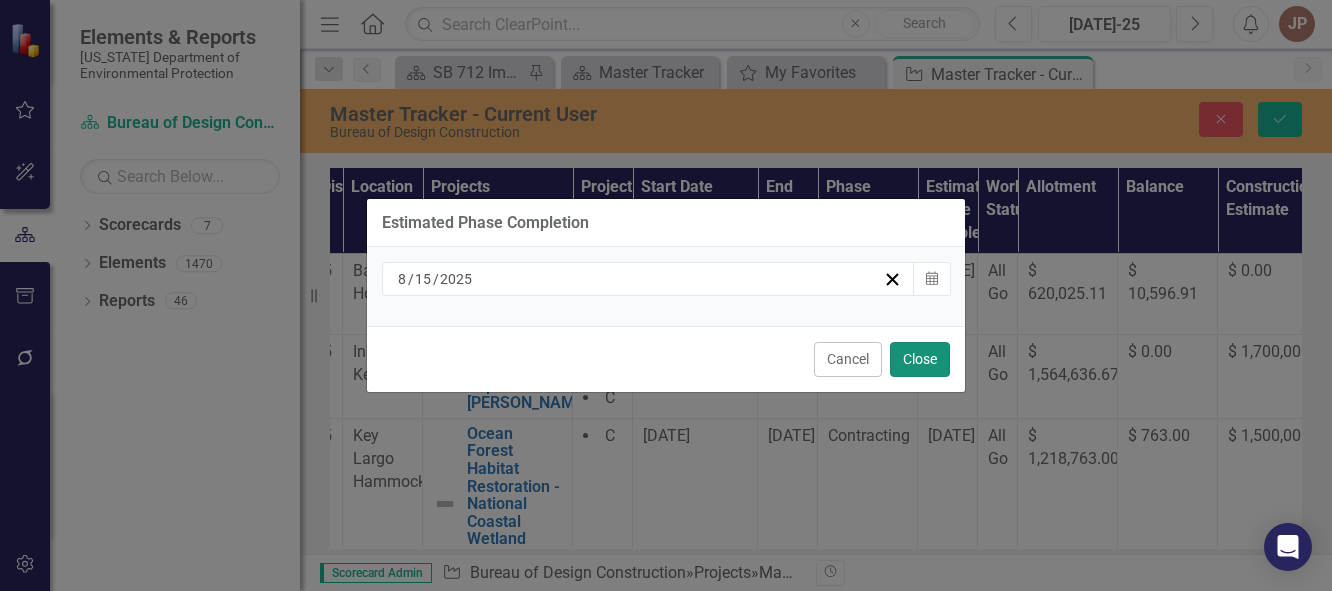 click on "Close" at bounding box center [920, 359] 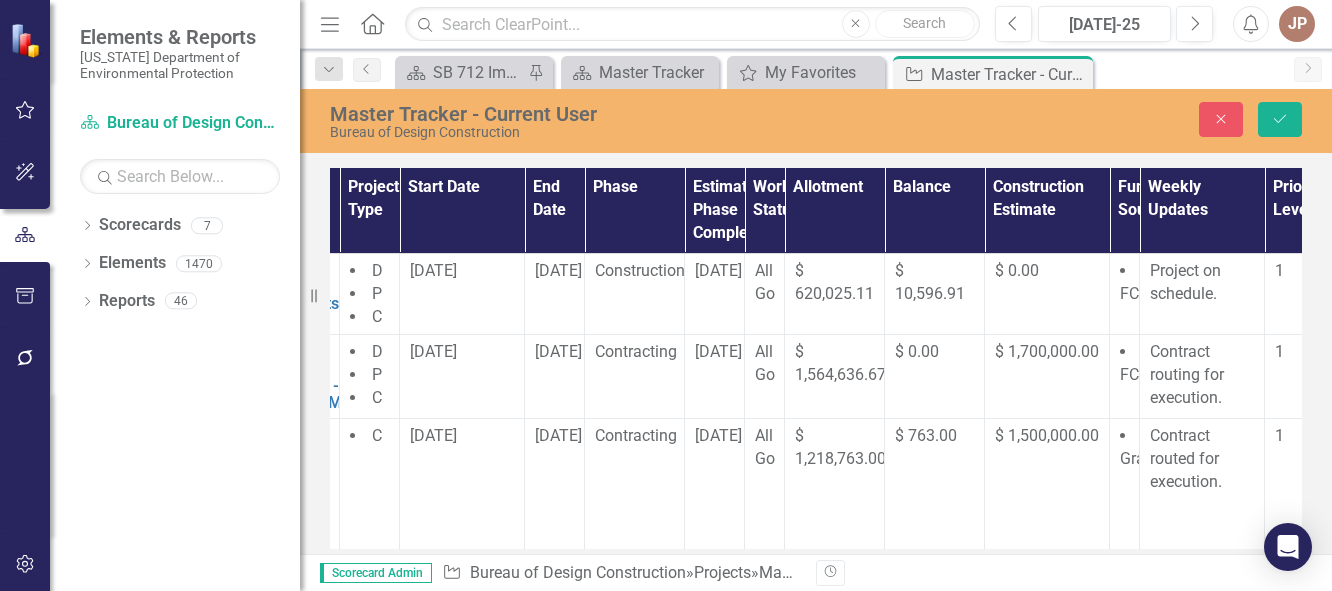 scroll, scrollTop: 0, scrollLeft: 330, axis: horizontal 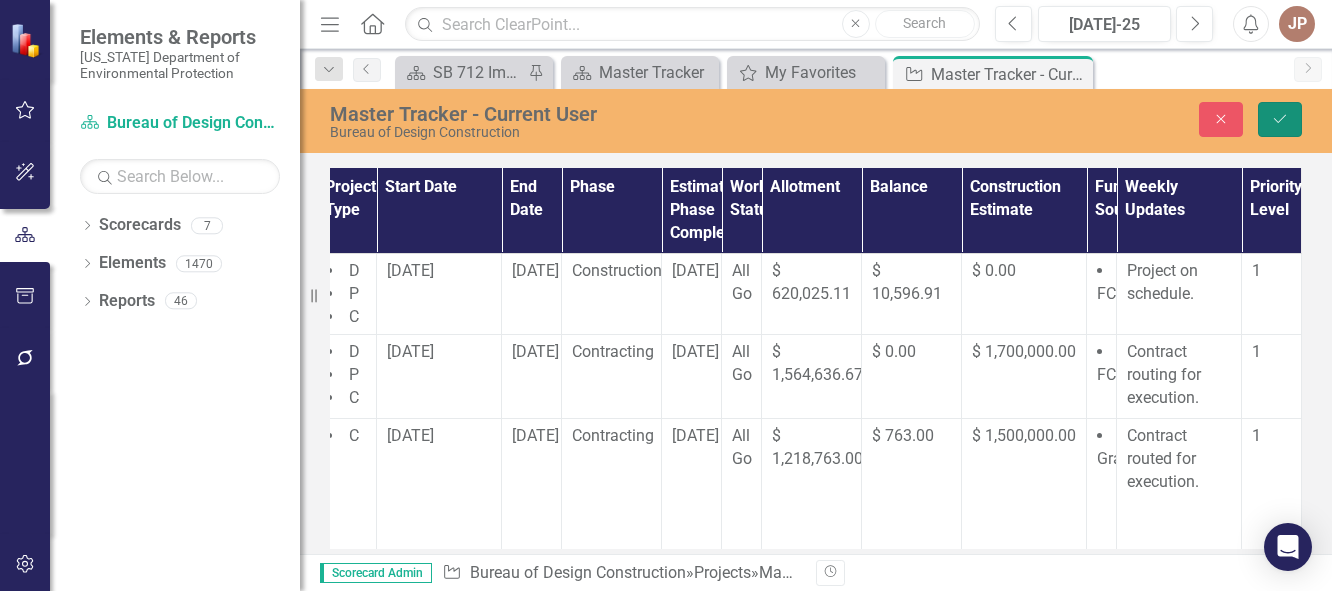 click on "Save" 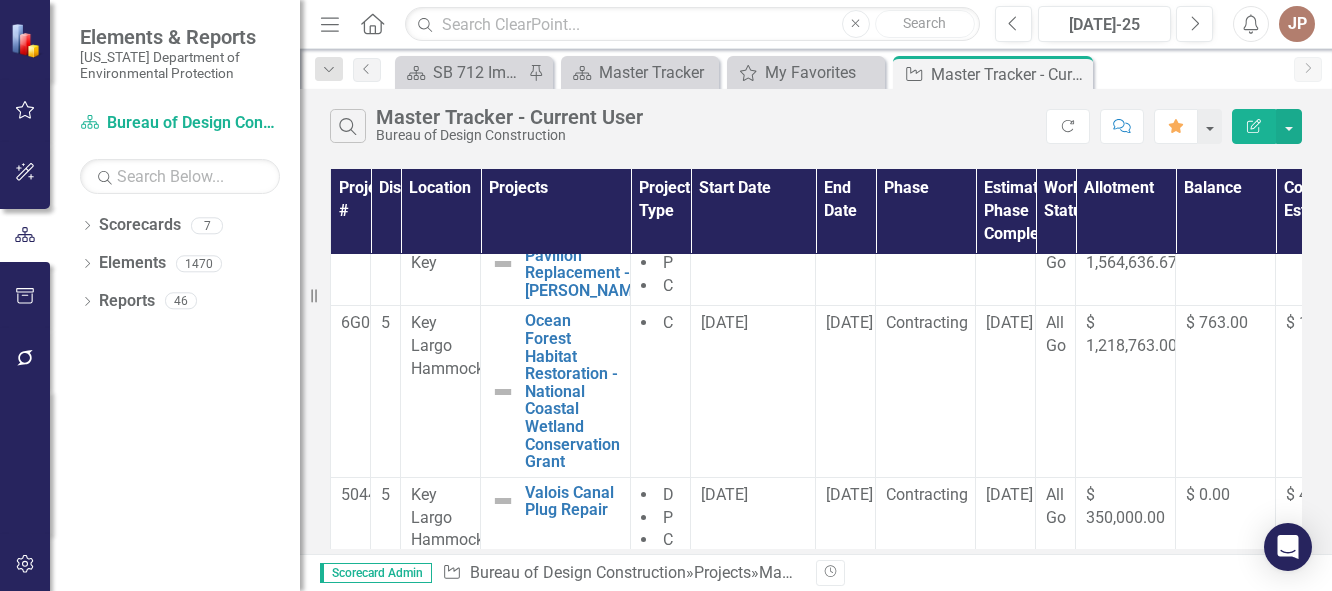 scroll, scrollTop: 148, scrollLeft: 0, axis: vertical 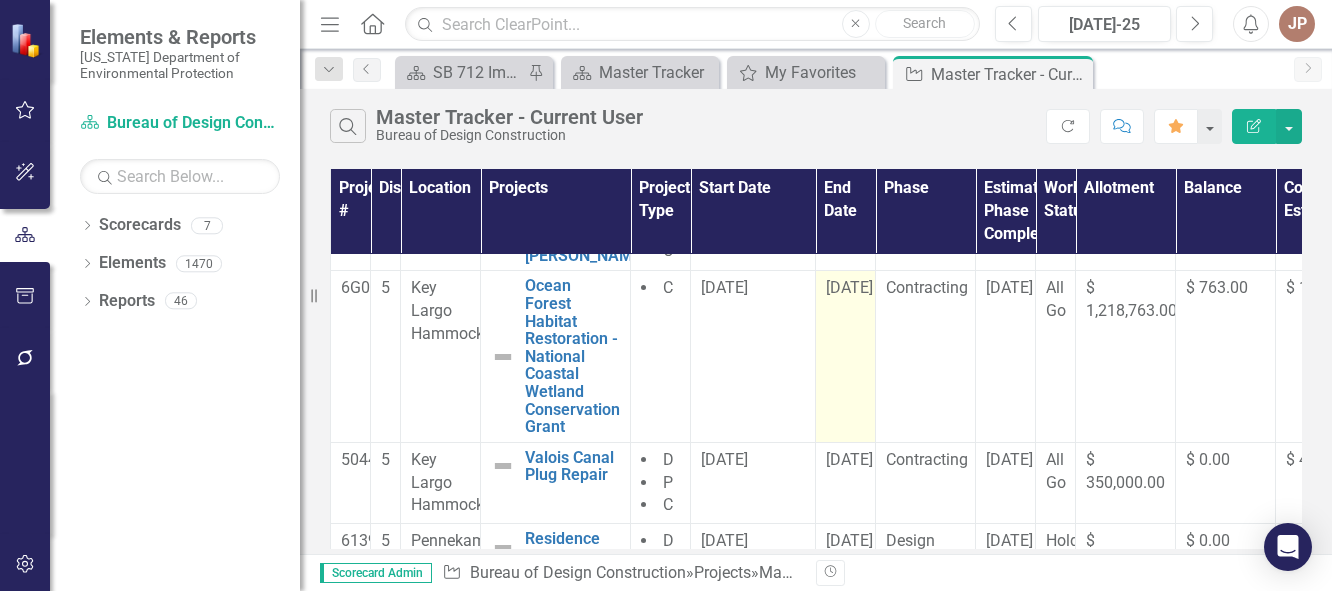 click on "[DATE]" at bounding box center (846, 356) 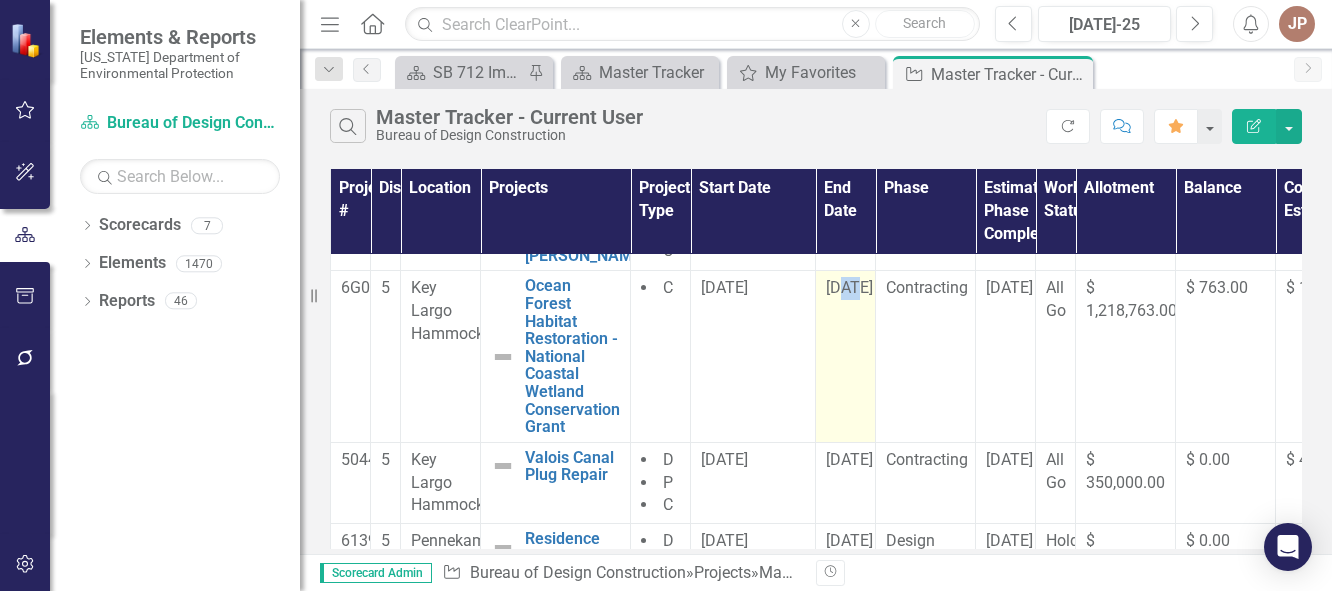 click on "[DATE]" at bounding box center [846, 356] 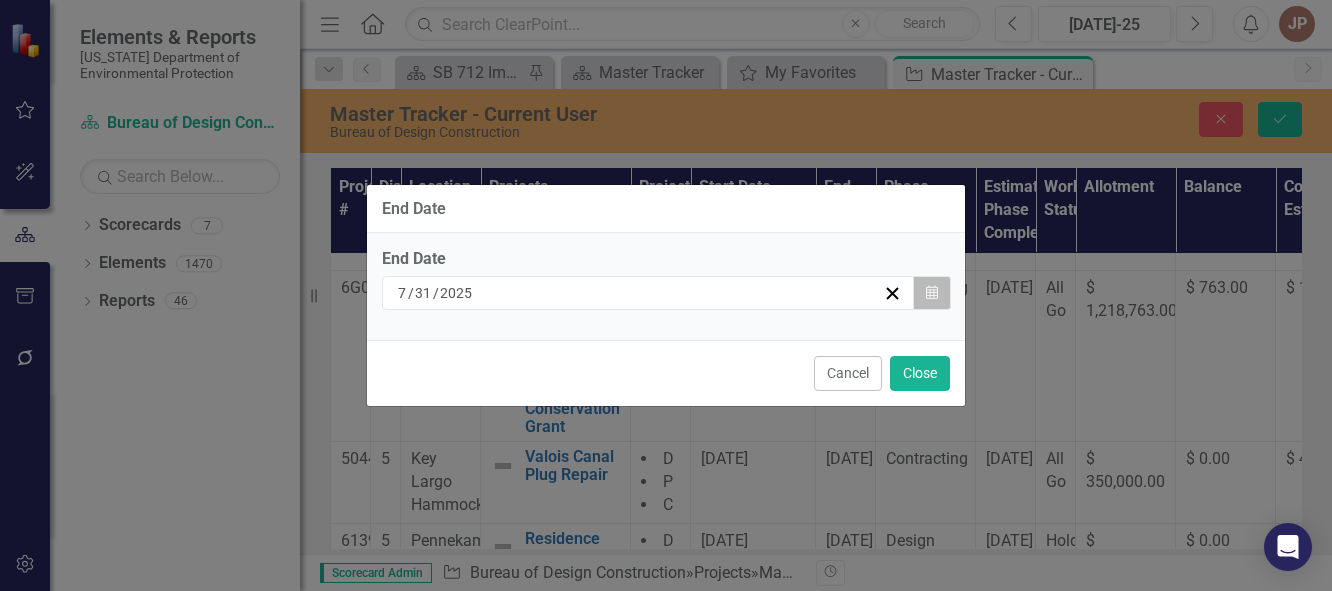 click 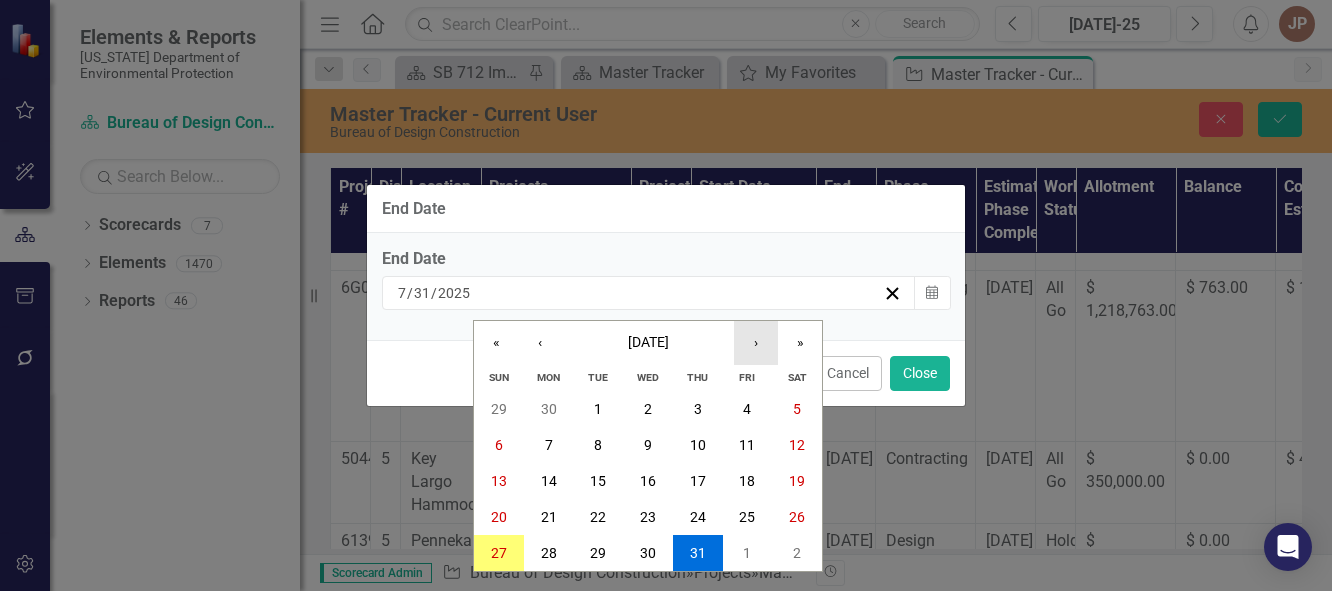 click on "›" at bounding box center [756, 343] 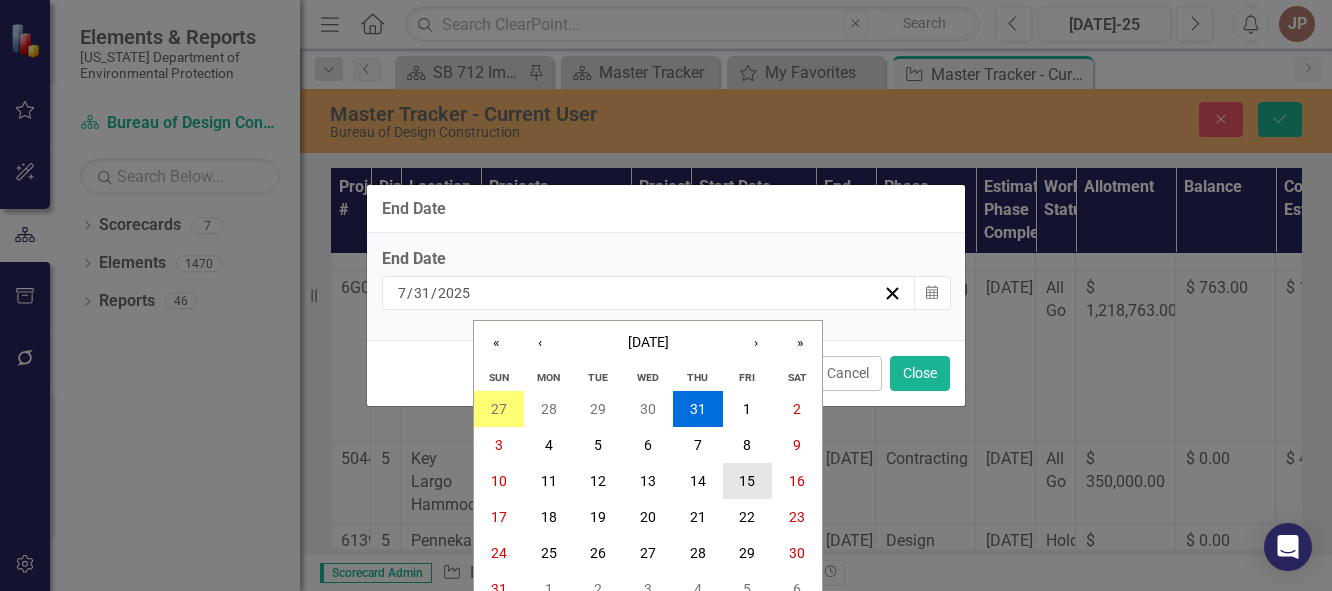 click on "15" at bounding box center [747, 481] 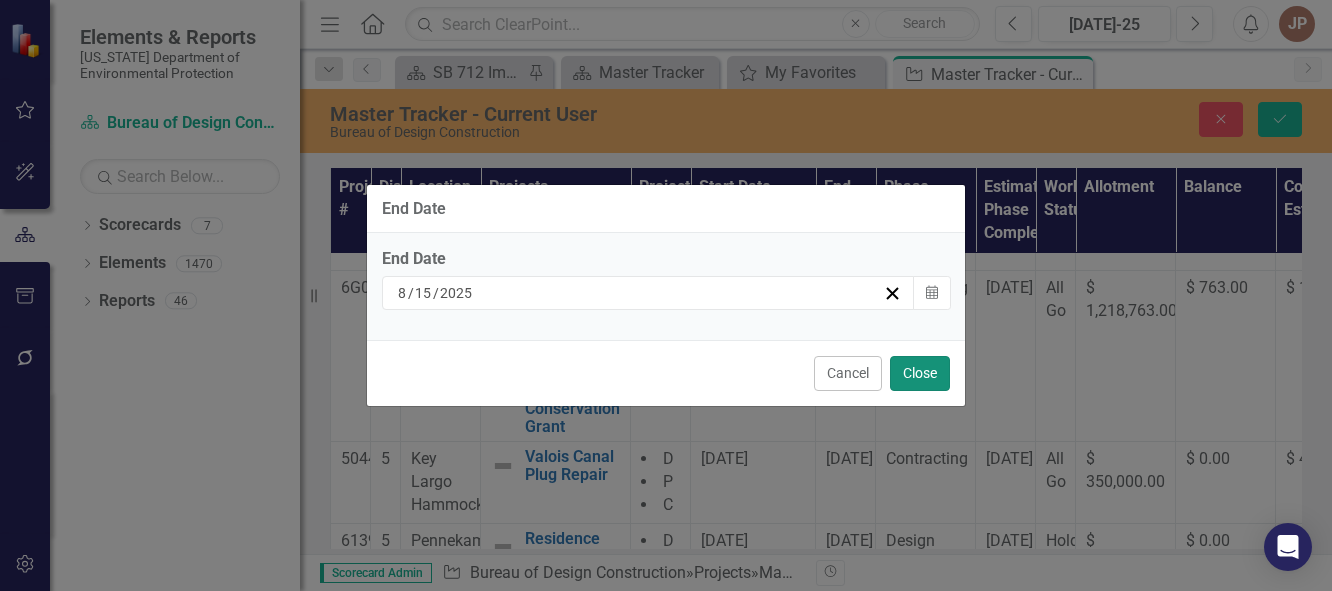 click on "Close" at bounding box center [920, 373] 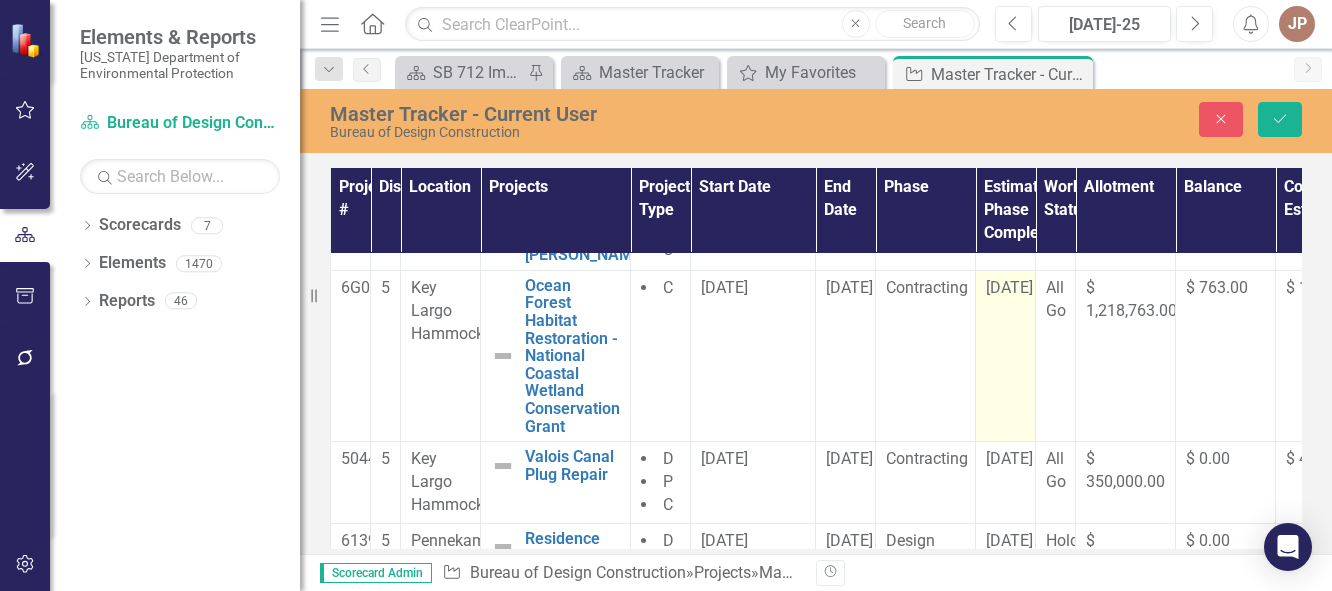 click on "[DATE]" at bounding box center (1006, 355) 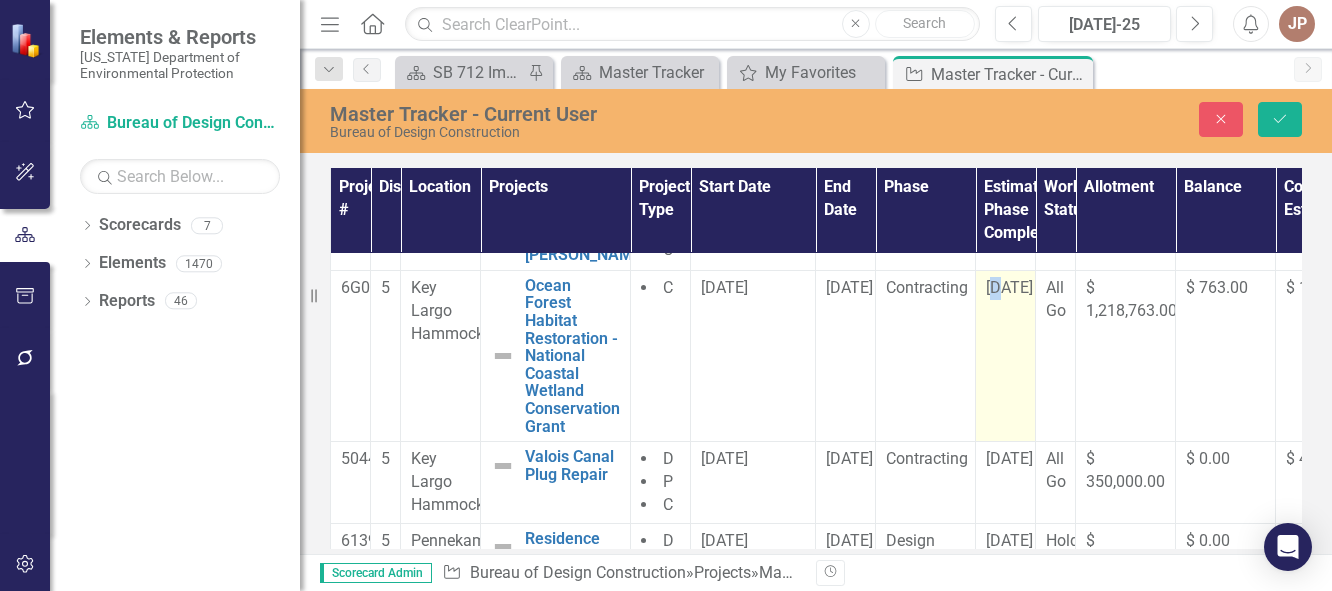 click on "[DATE]" at bounding box center [1006, 355] 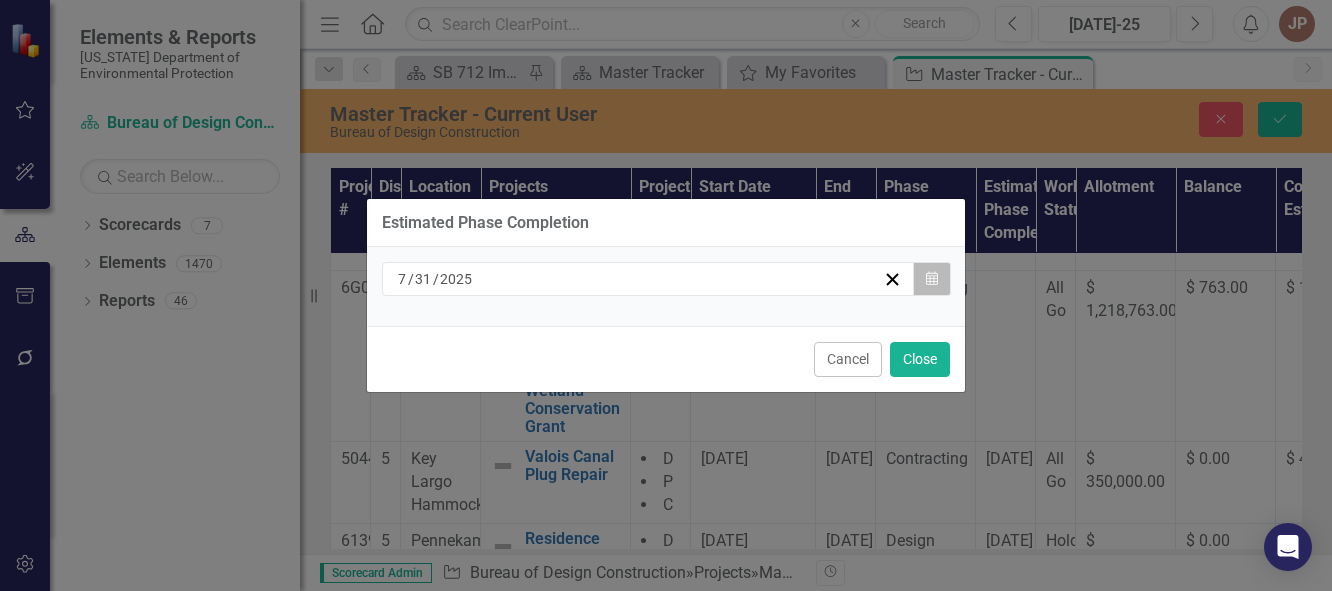 click 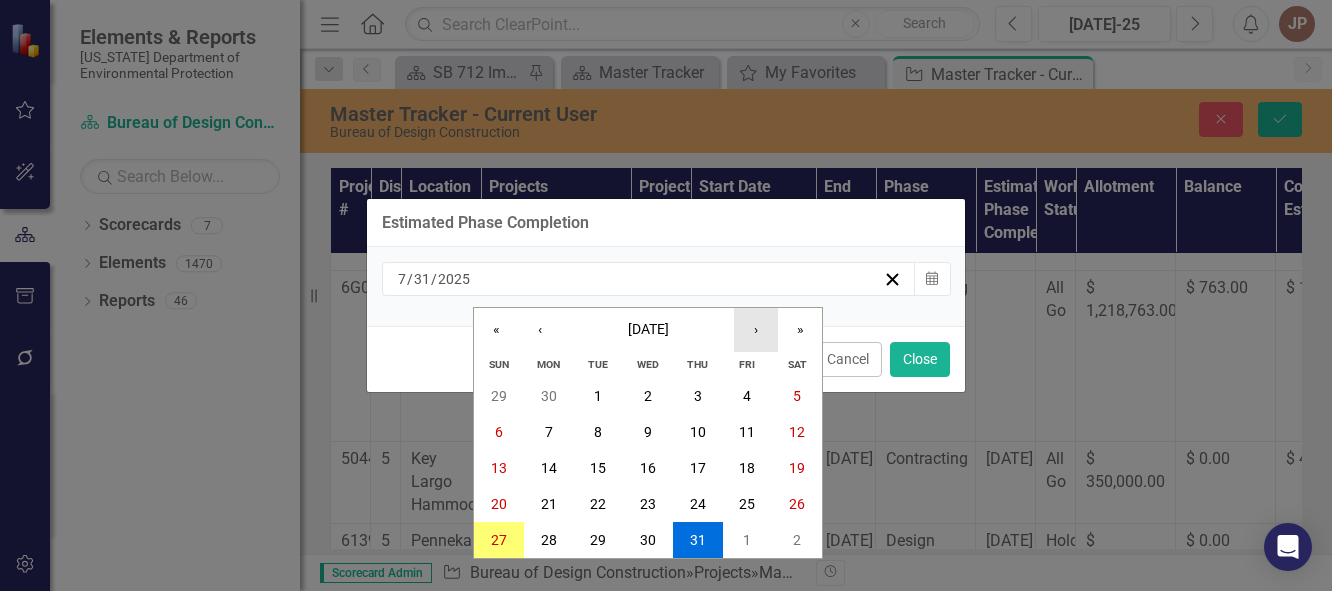 click on "›" at bounding box center [756, 330] 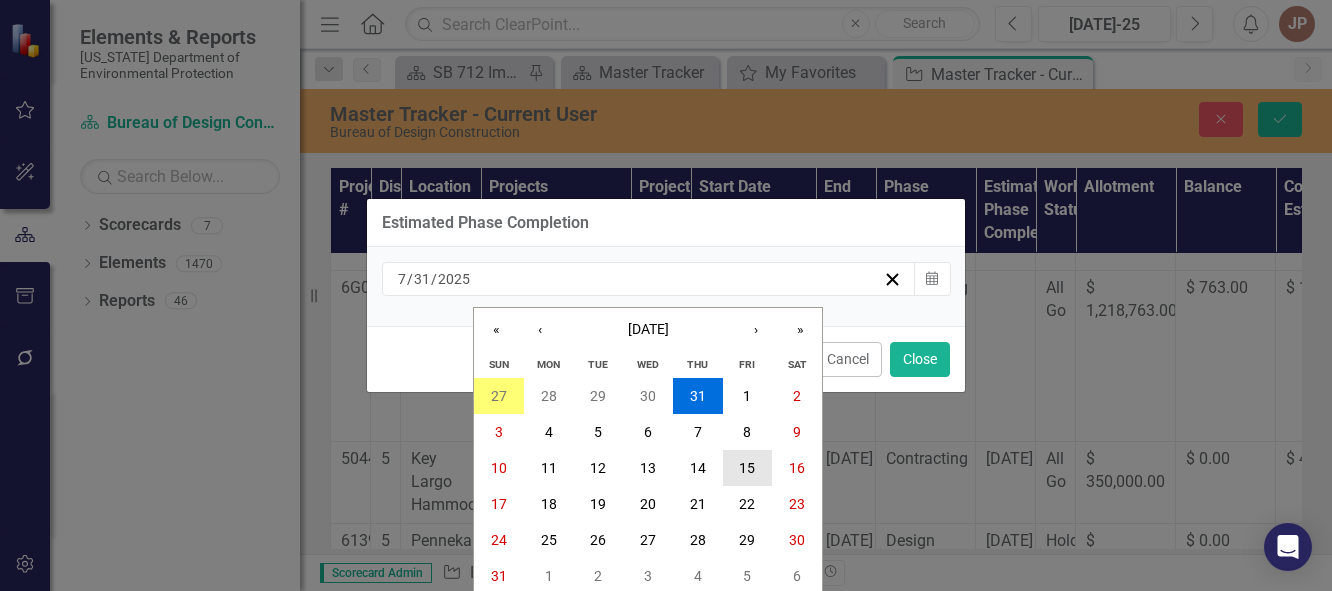 click on "15" at bounding box center (747, 468) 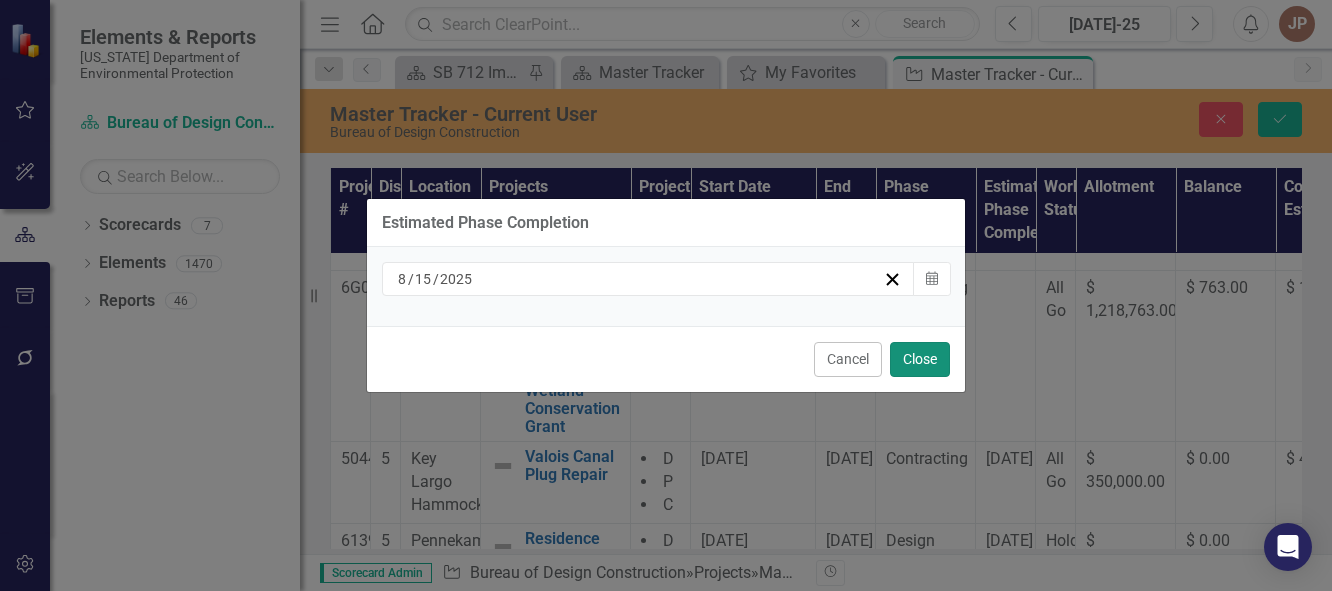 click on "Close" at bounding box center [920, 359] 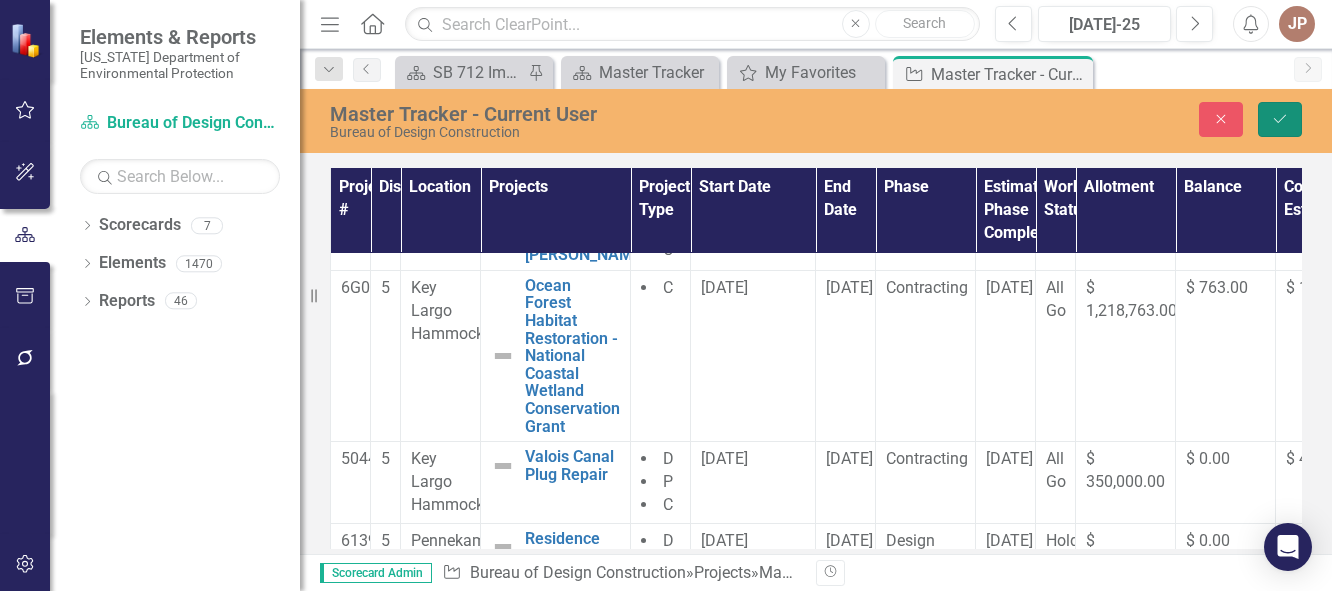 click on "Save" 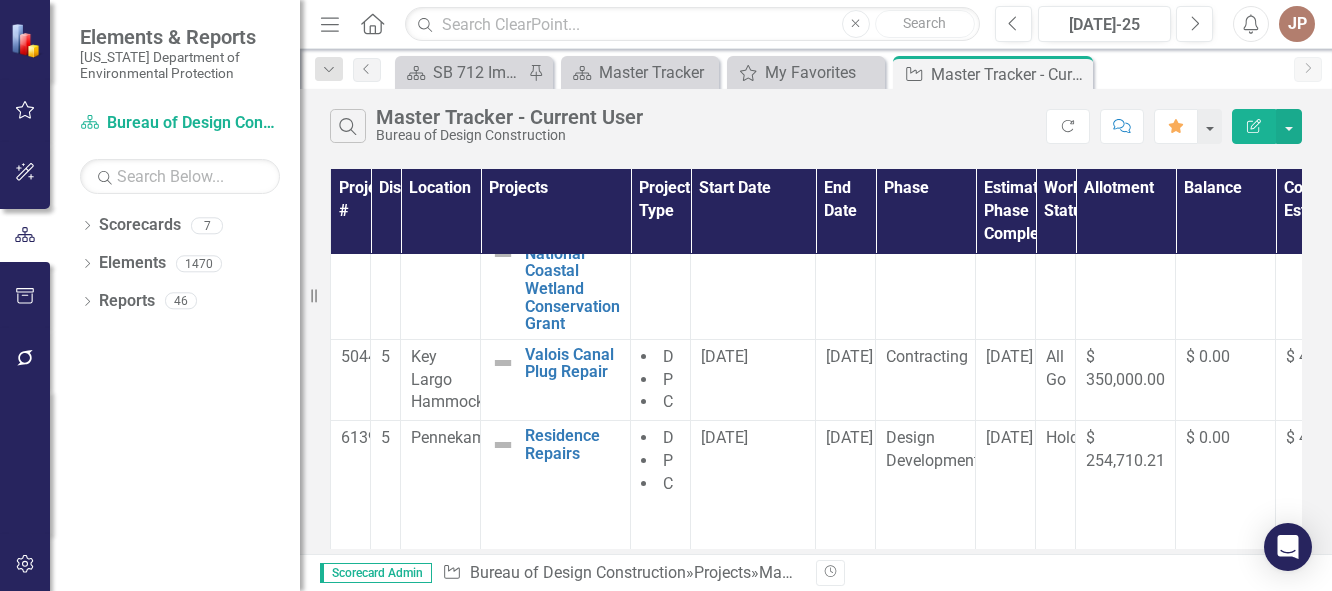 scroll, scrollTop: 257, scrollLeft: 0, axis: vertical 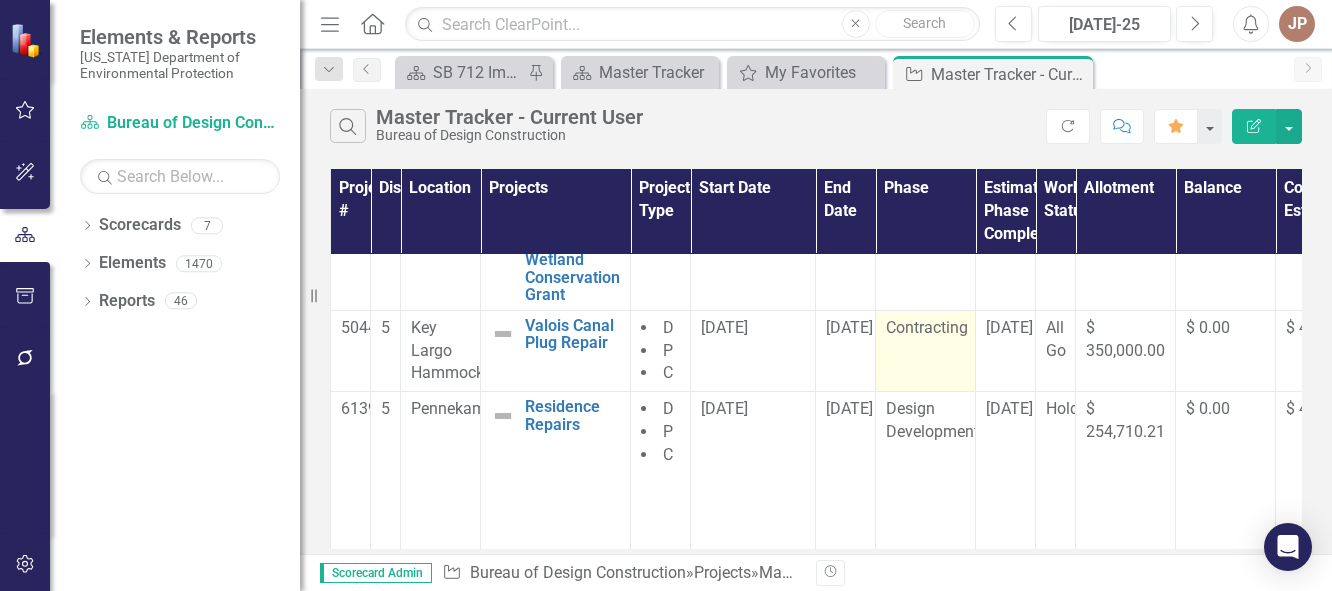 click on "Contracting" at bounding box center [926, 351] 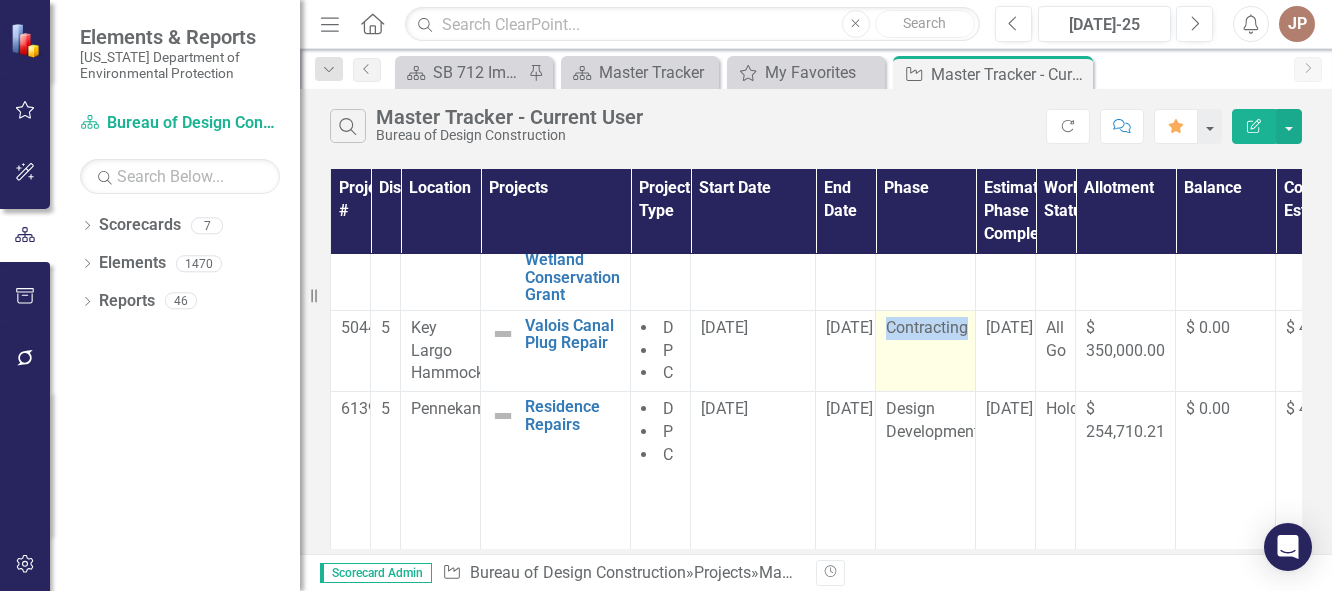 click on "Contracting" at bounding box center [926, 351] 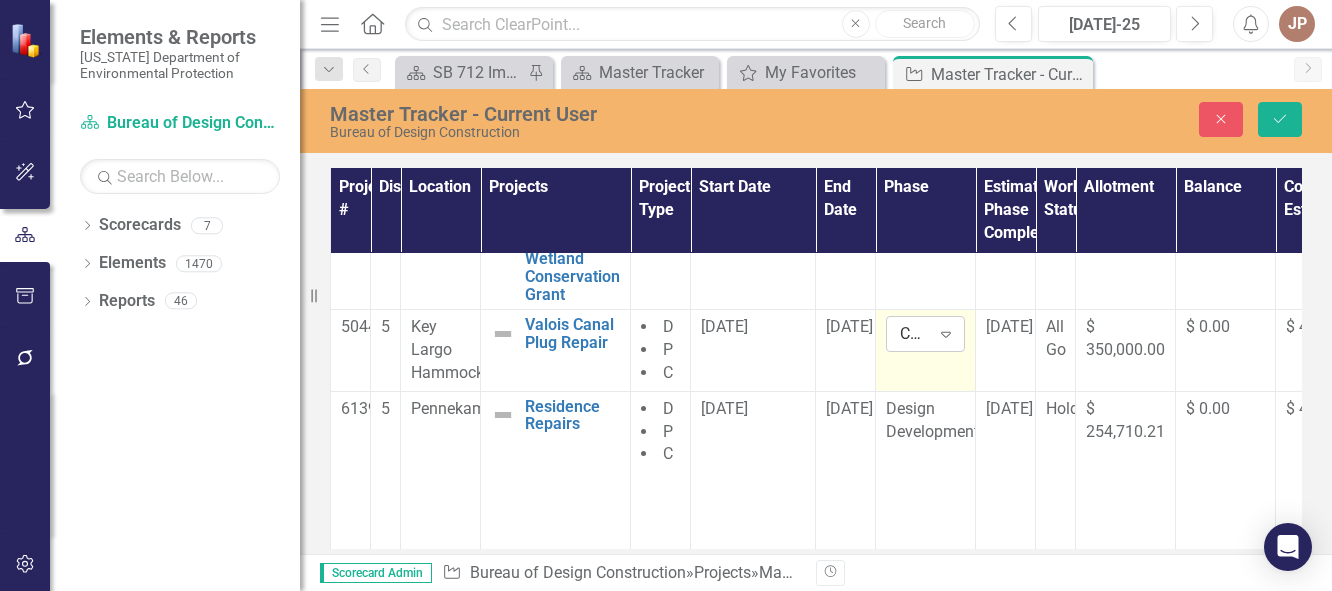 click 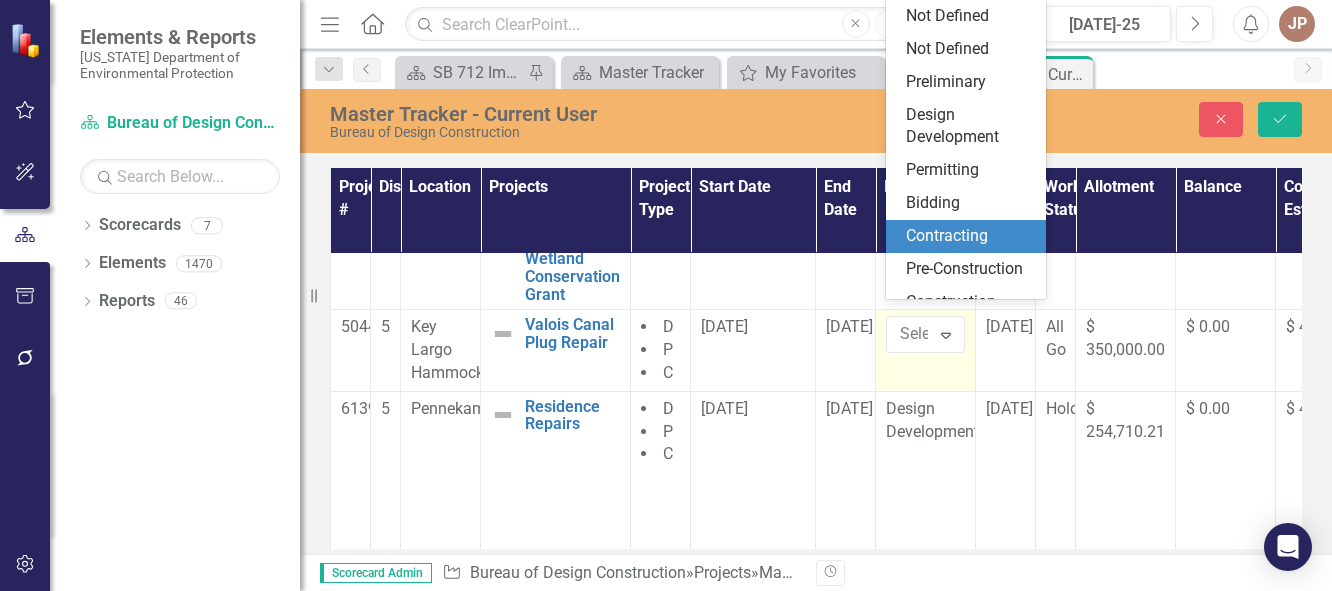 scroll, scrollTop: 141, scrollLeft: 0, axis: vertical 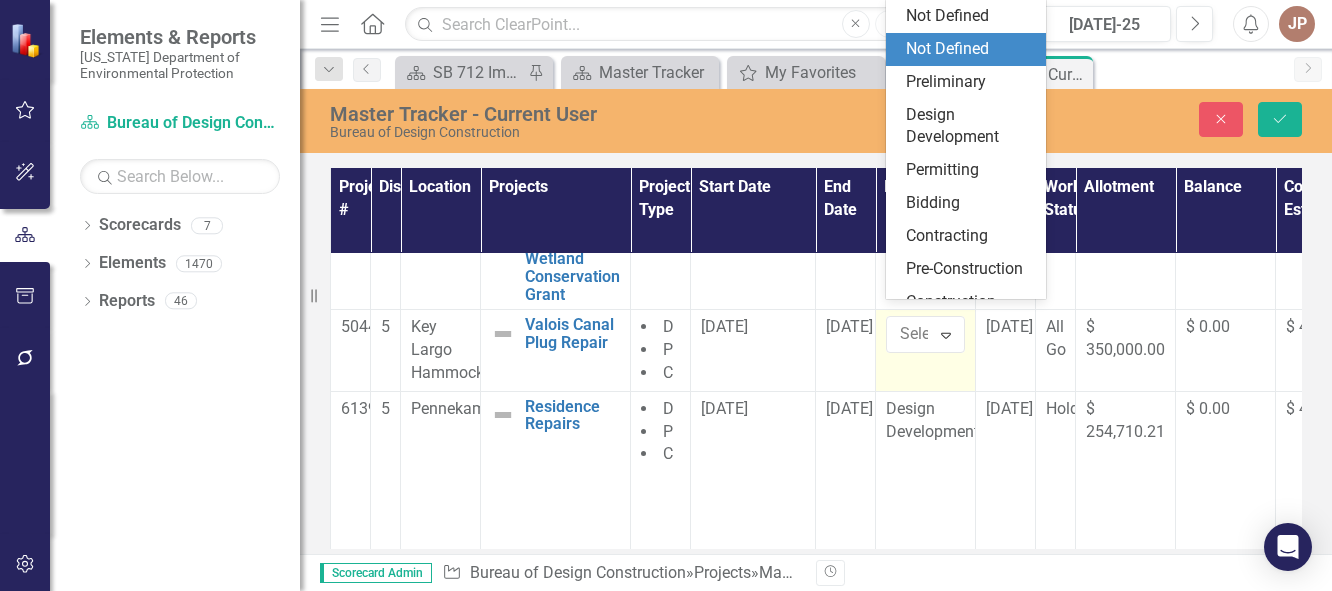 click on "Not Defined" at bounding box center (970, 49) 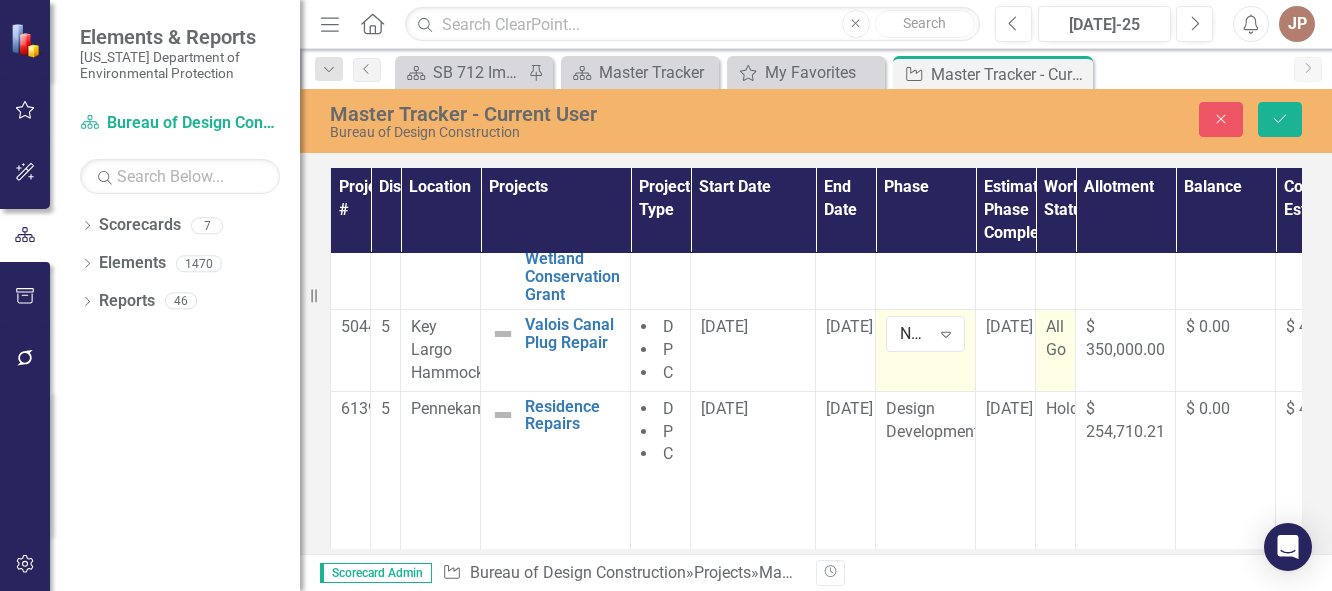 click on "All Go" at bounding box center (1056, 338) 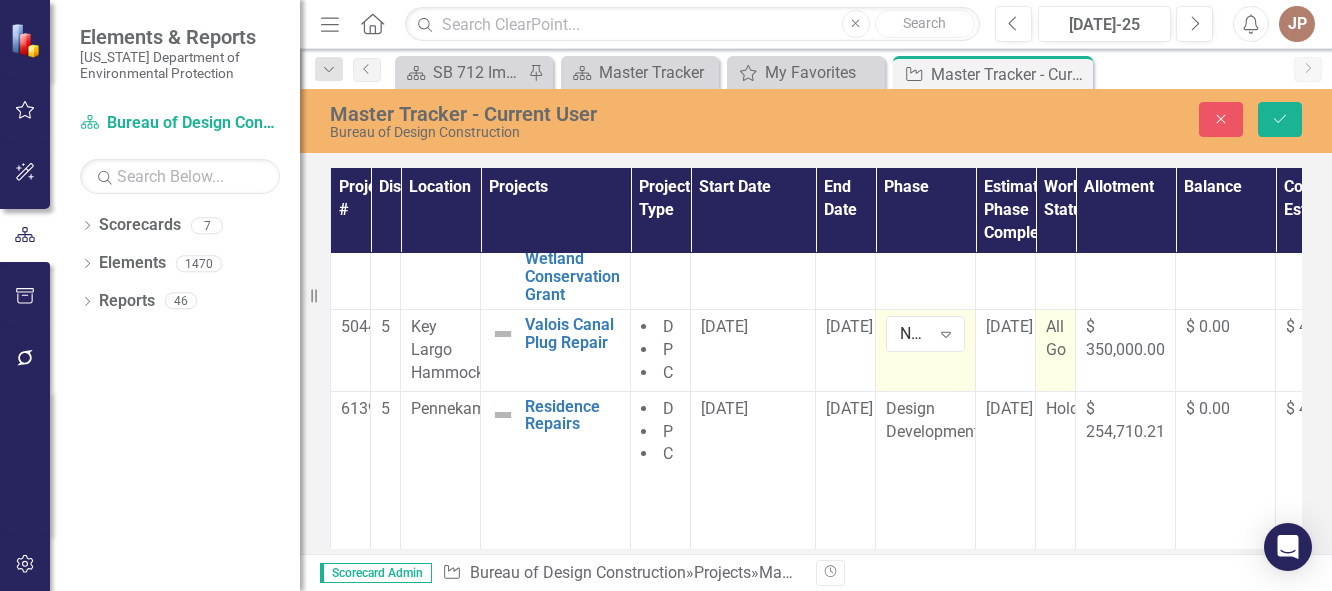 click on "All Go" at bounding box center (1056, 338) 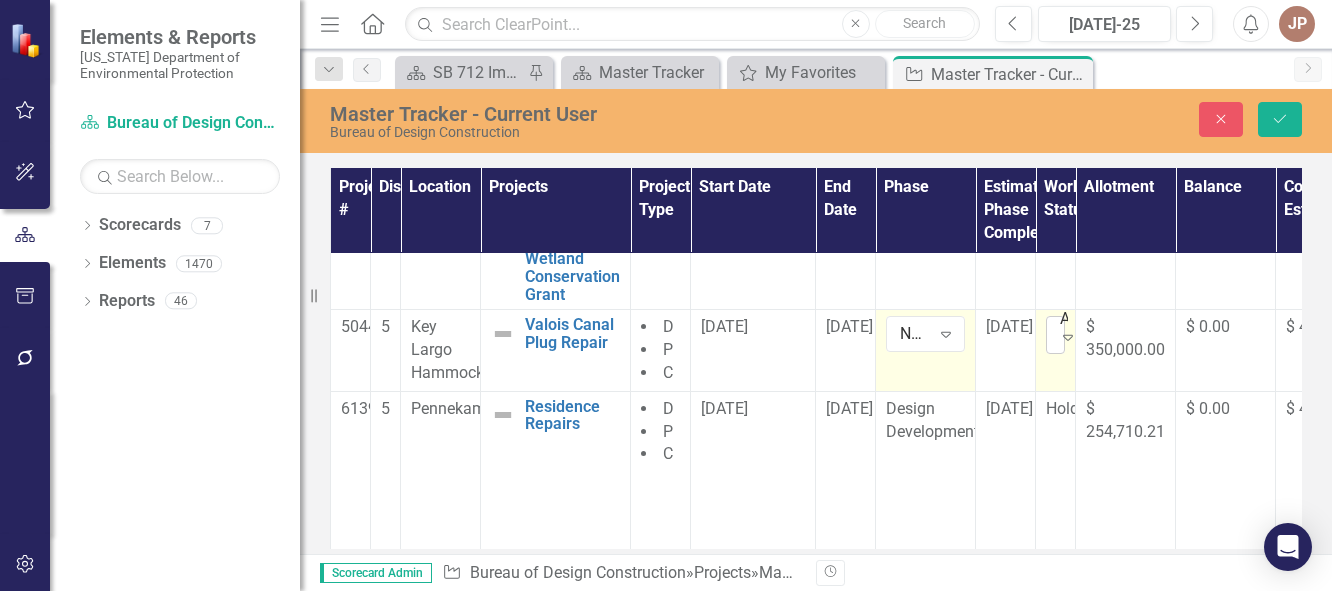 click on "Expand" 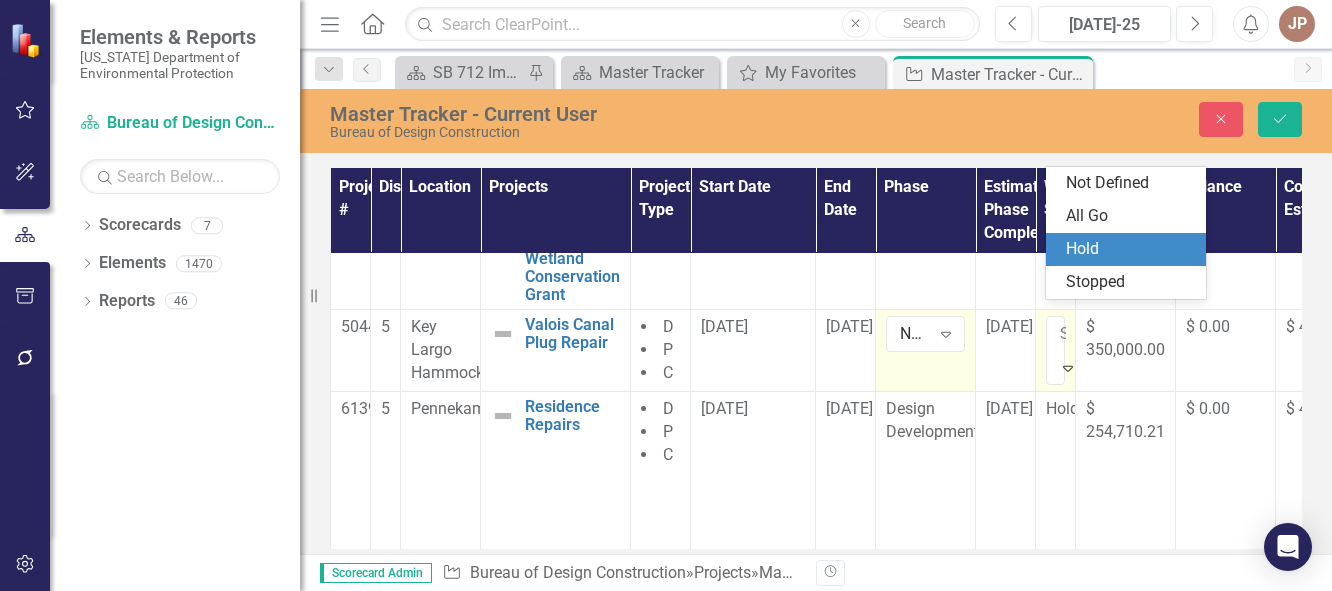 click on "Hold" at bounding box center (1130, 249) 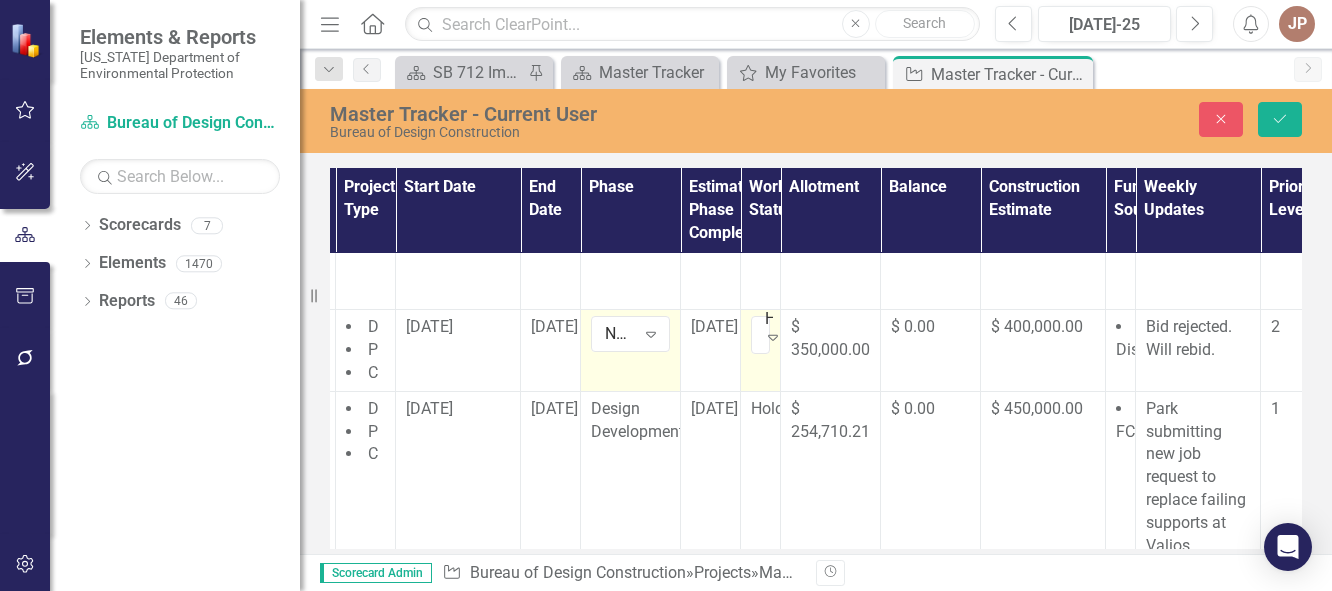 scroll, scrollTop: 280, scrollLeft: 330, axis: both 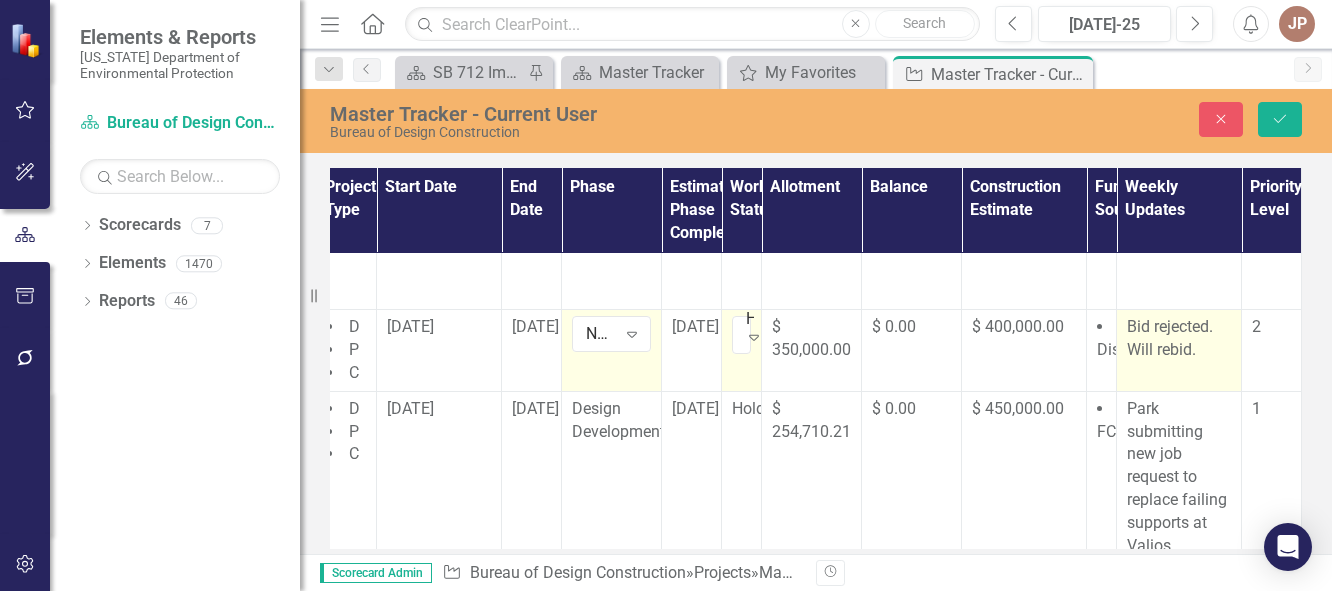 click on "Bid rejected. Will rebid." at bounding box center (1179, 339) 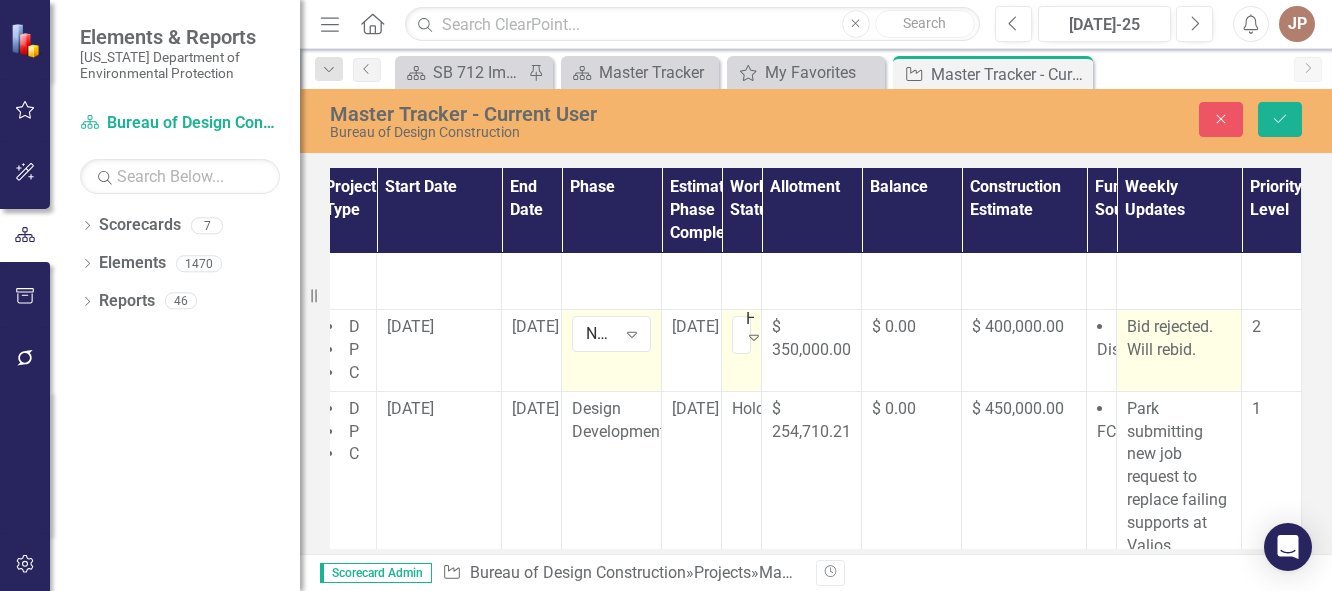 click on "Bid rejected. Will rebid." at bounding box center [1179, 339] 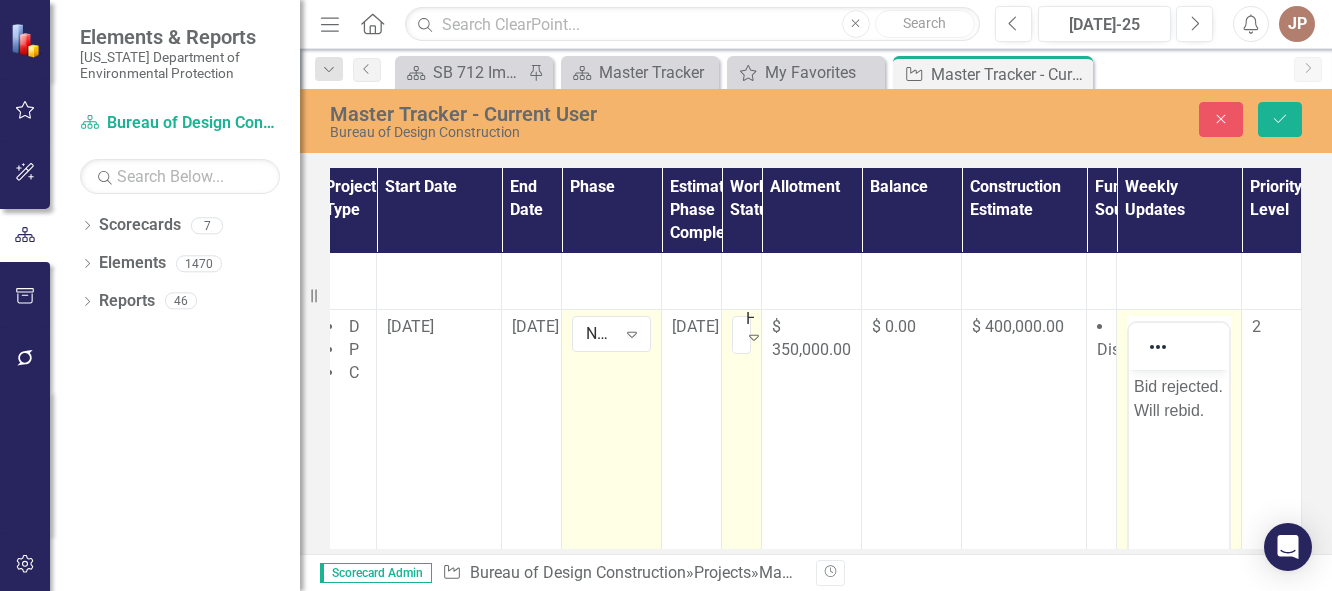 scroll, scrollTop: 0, scrollLeft: 0, axis: both 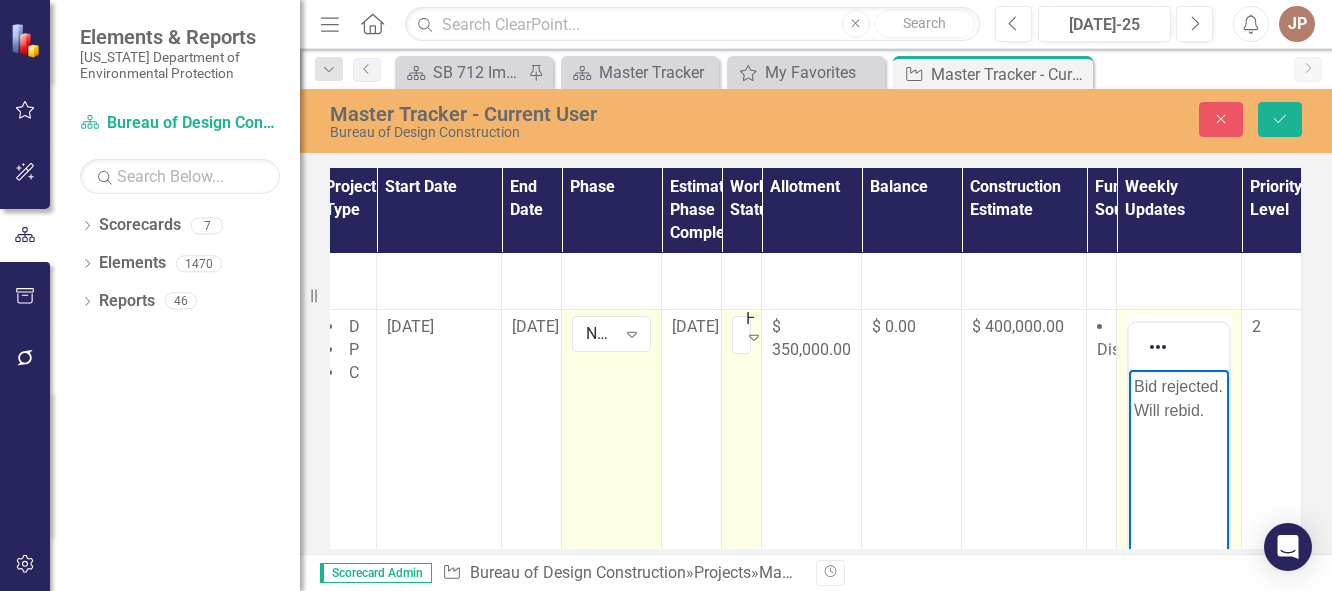 click on "Bid rejected. Will rebid." at bounding box center (1179, 399) 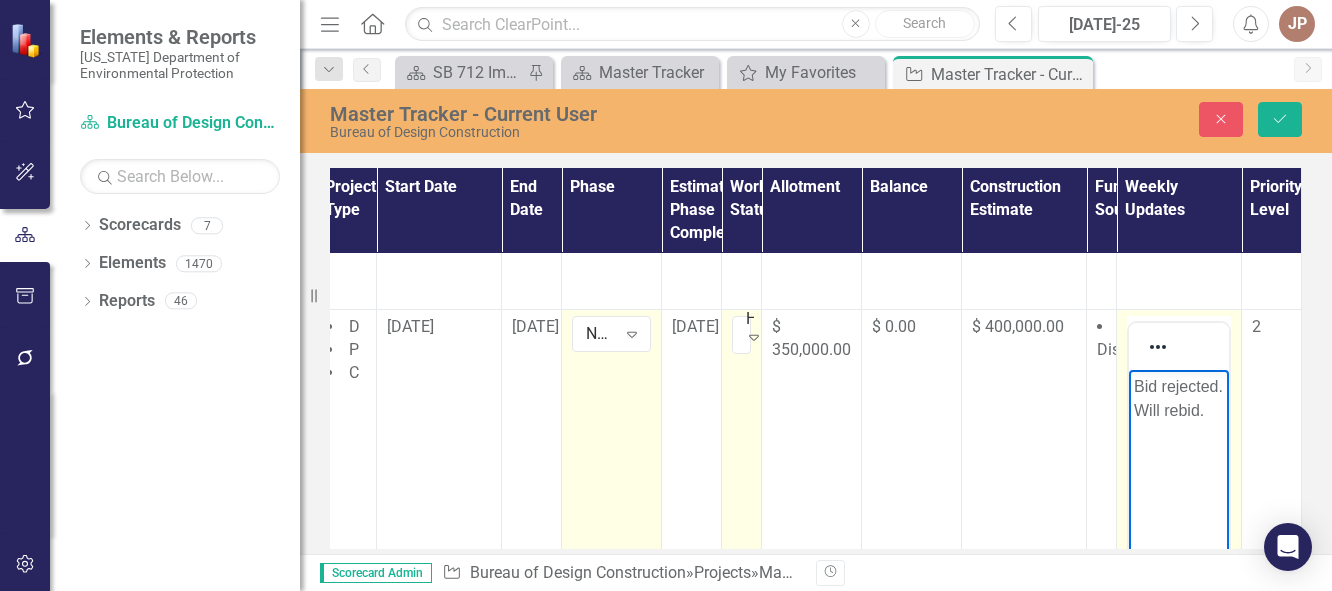 type 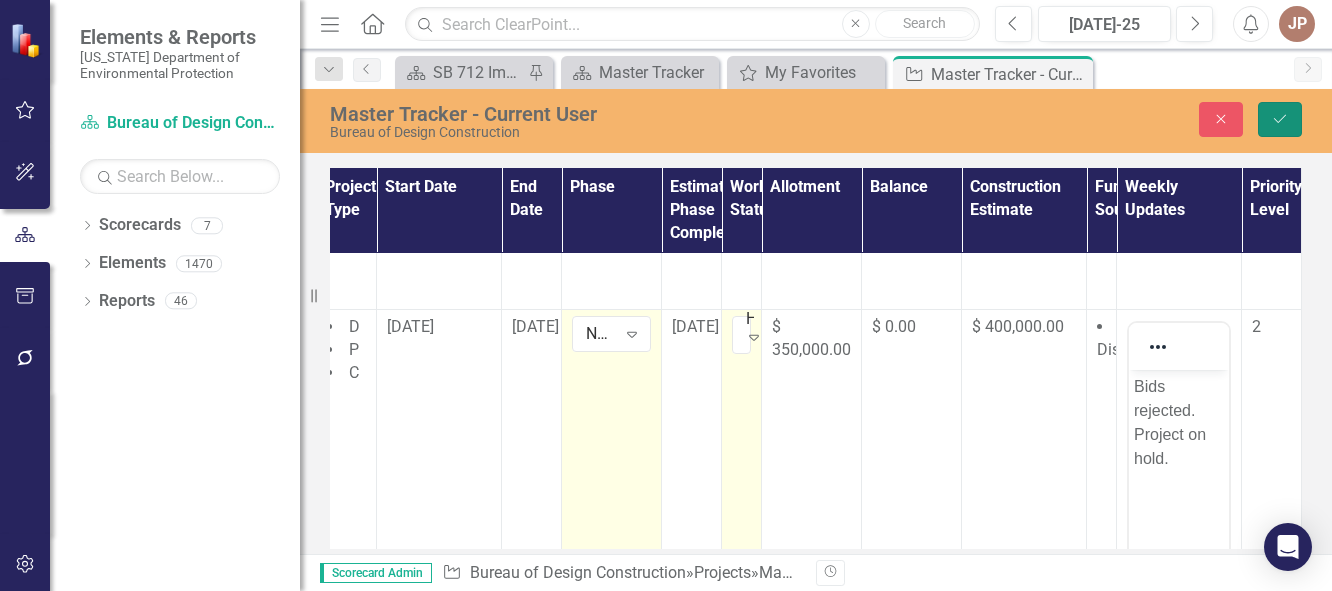 click on "Save" 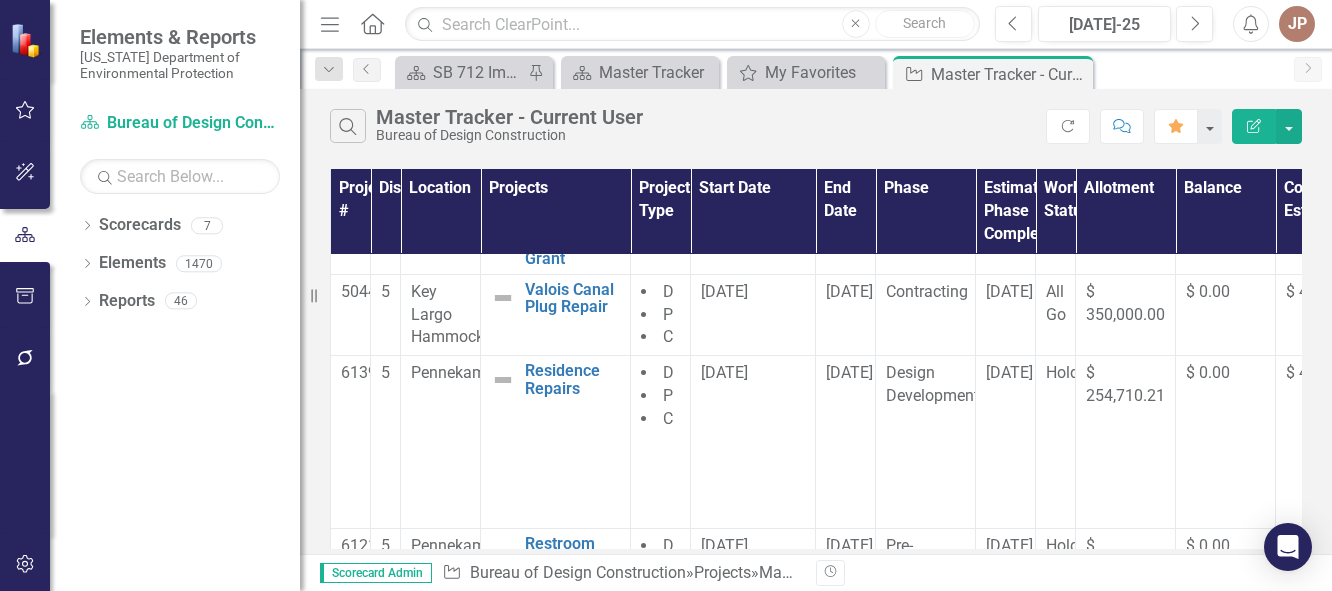 scroll, scrollTop: 341, scrollLeft: 0, axis: vertical 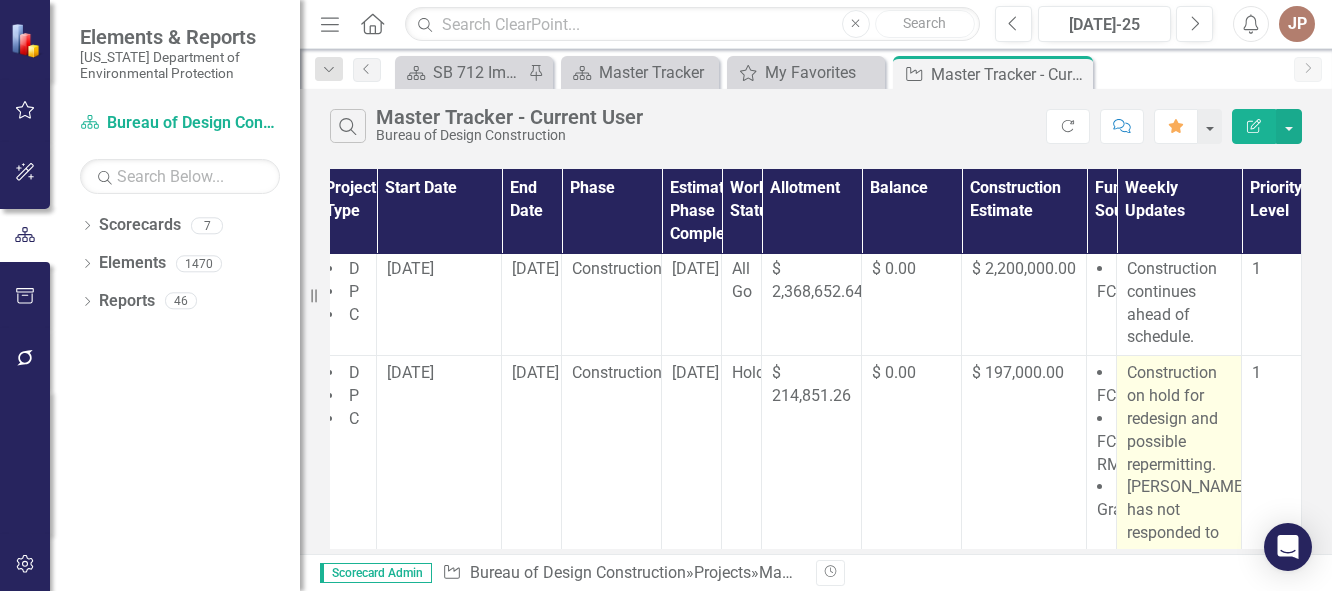 click on "Construction on hold for redesign and possible repermitting.[PERSON_NAME] has not responded to the issues." at bounding box center (1179, 465) 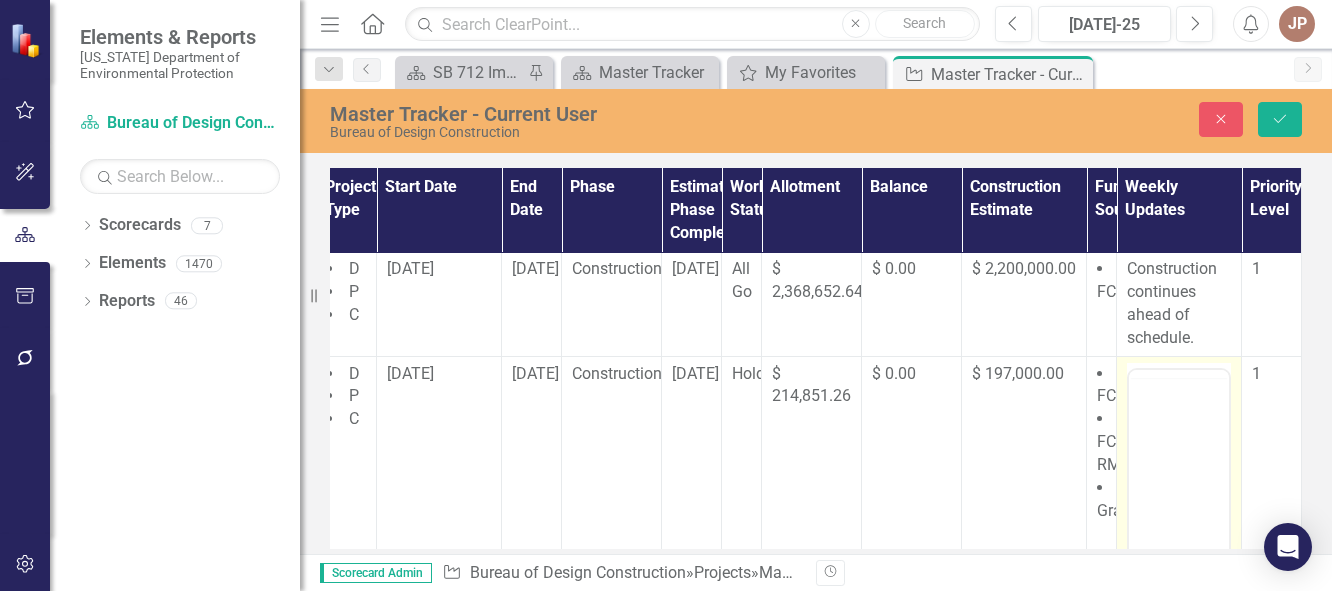 scroll, scrollTop: 812, scrollLeft: 330, axis: both 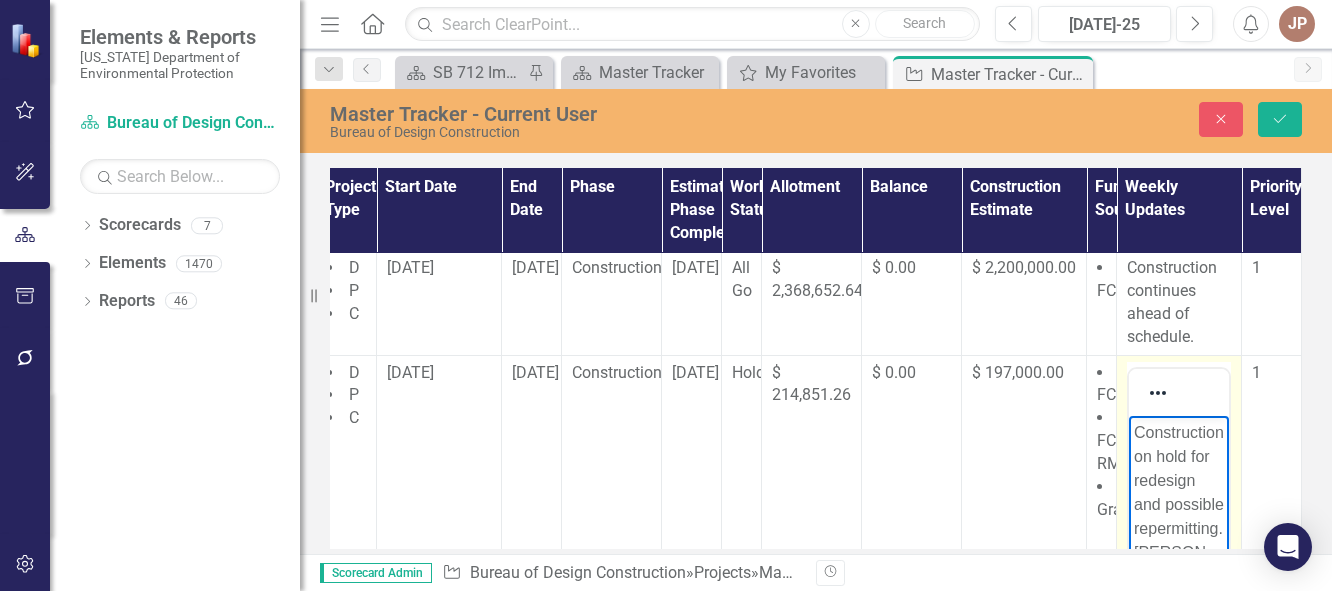 click on "Construction on hold for redesign and possible repermitting.[PERSON_NAME] has not responded to the issues." at bounding box center (1179, 552) 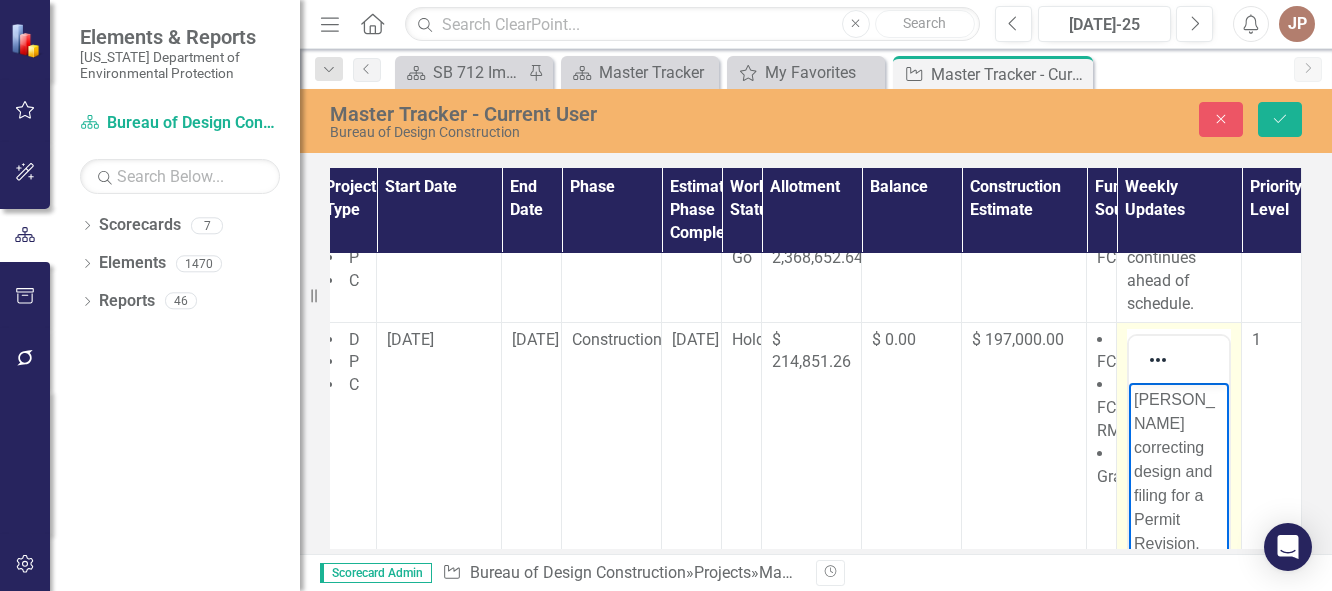 scroll, scrollTop: 869, scrollLeft: 330, axis: both 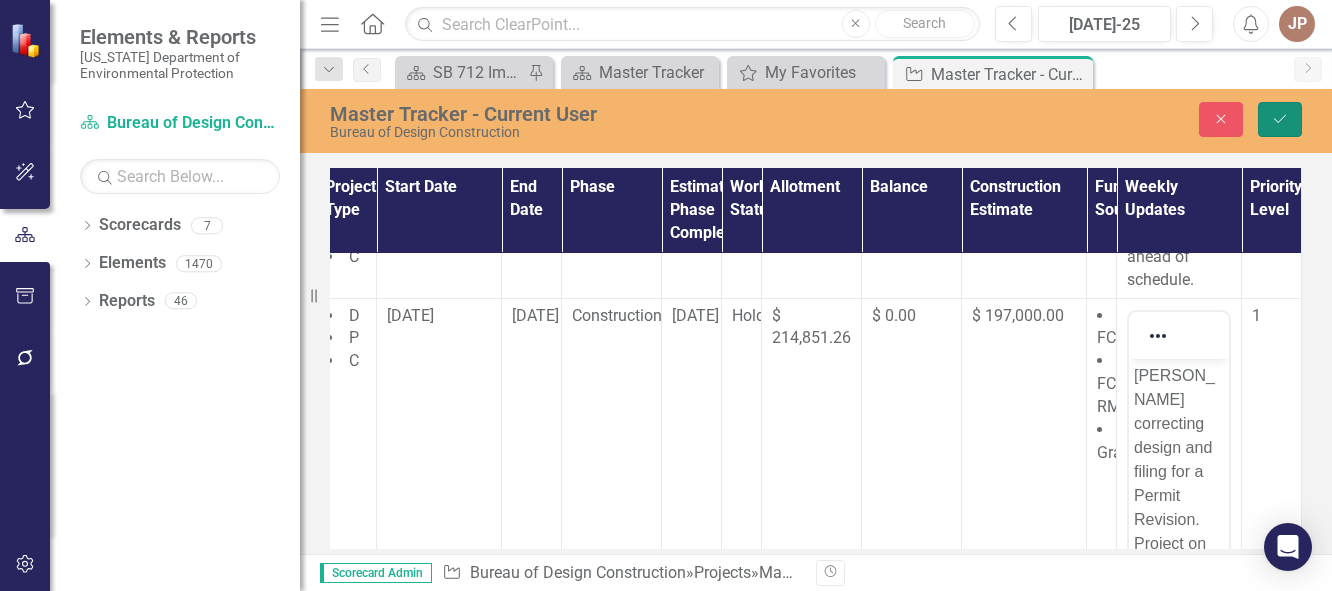 click on "Save" 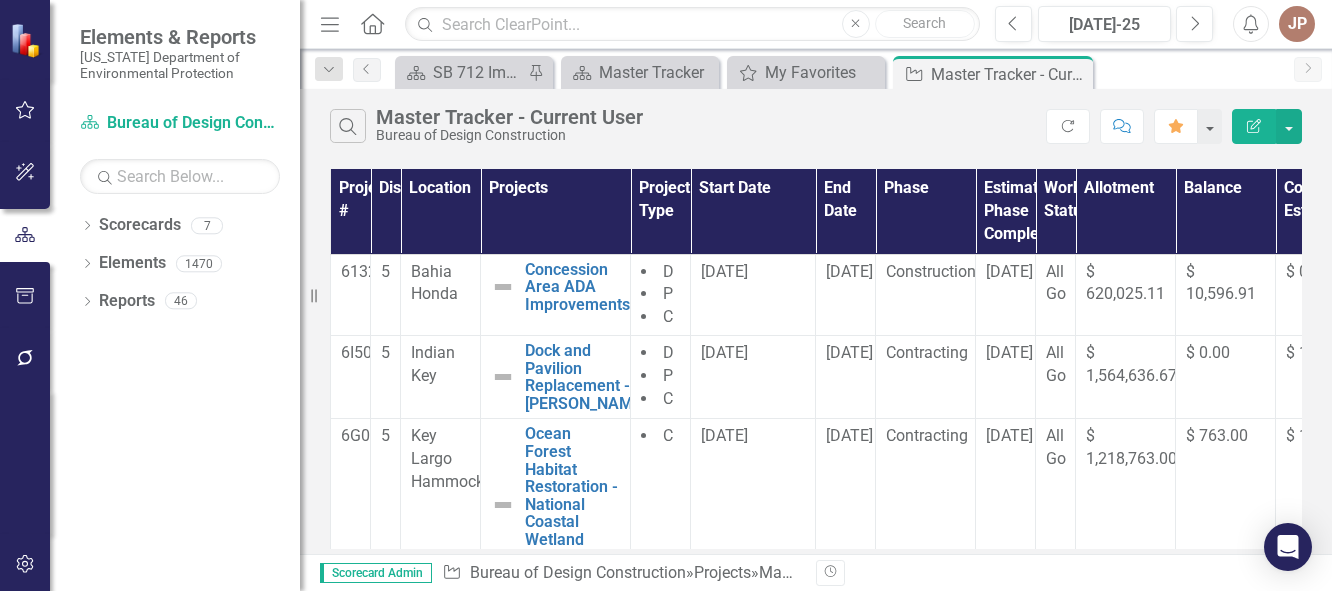 drag, startPoint x: 1281, startPoint y: 284, endPoint x: 1316, endPoint y: 322, distance: 51.662365 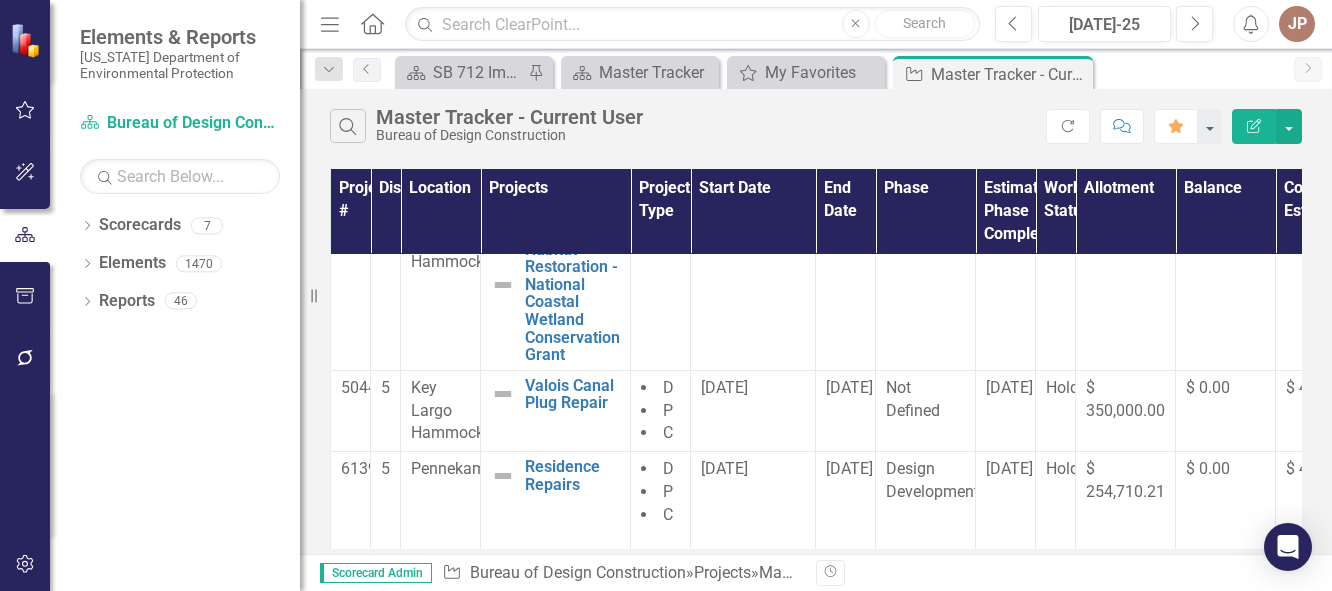 scroll, scrollTop: 438, scrollLeft: 0, axis: vertical 